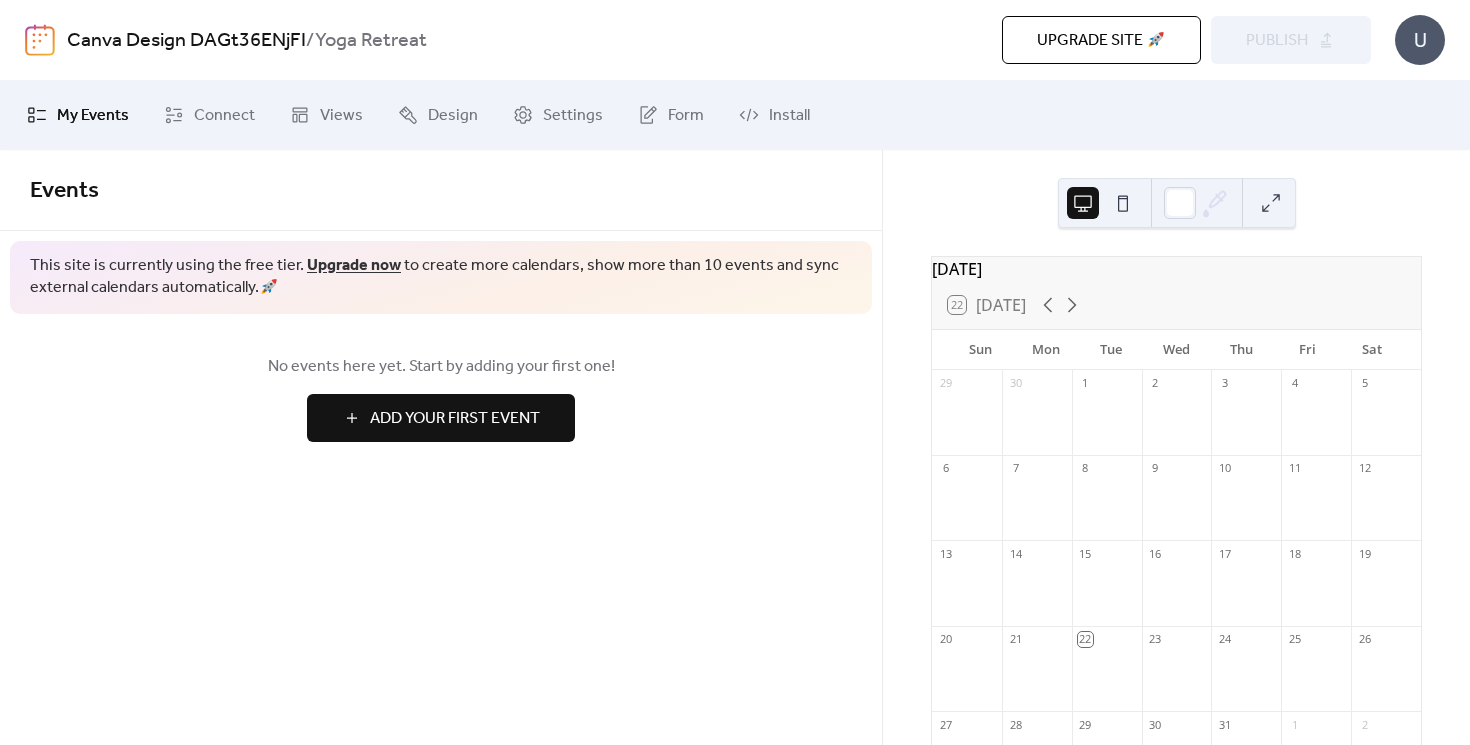 scroll, scrollTop: 0, scrollLeft: 0, axis: both 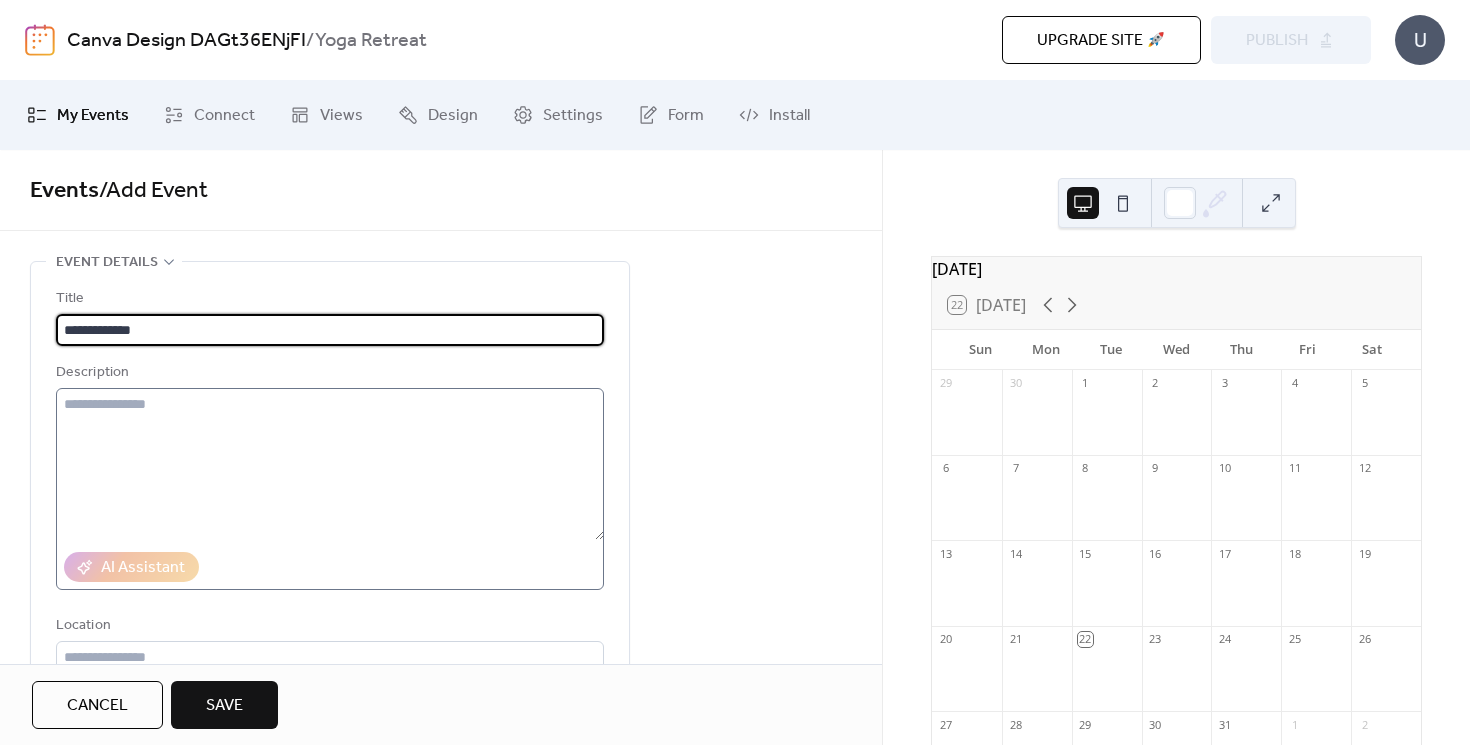 type on "**********" 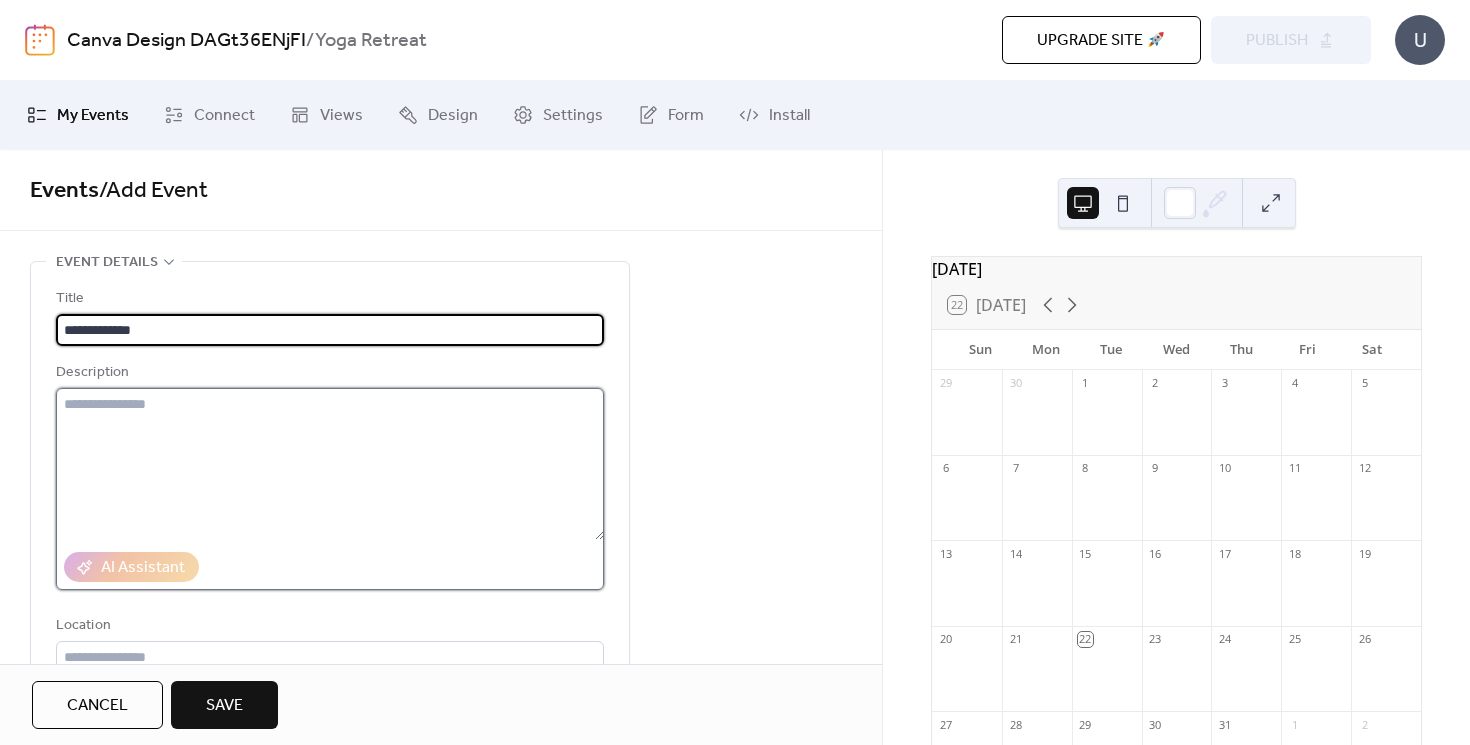 click at bounding box center (330, 464) 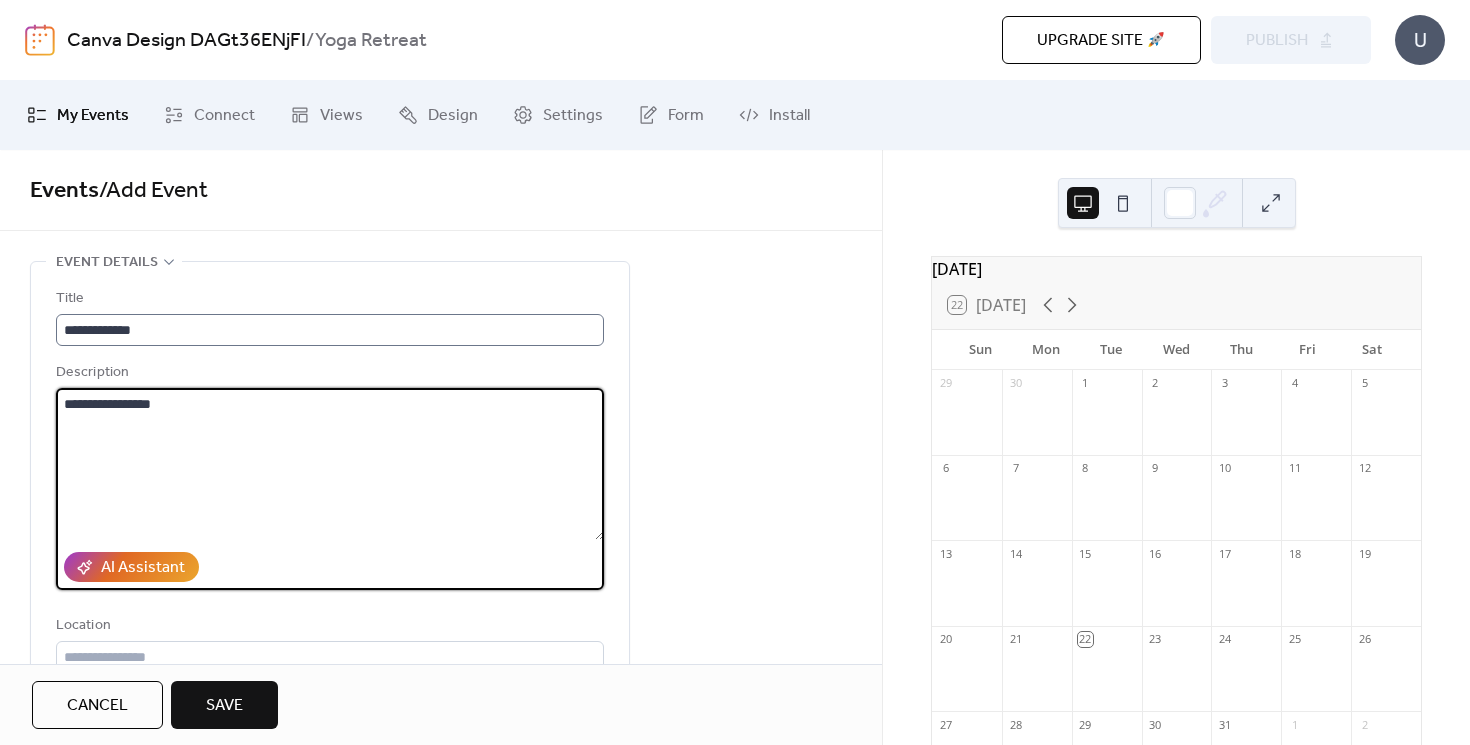 type on "**********" 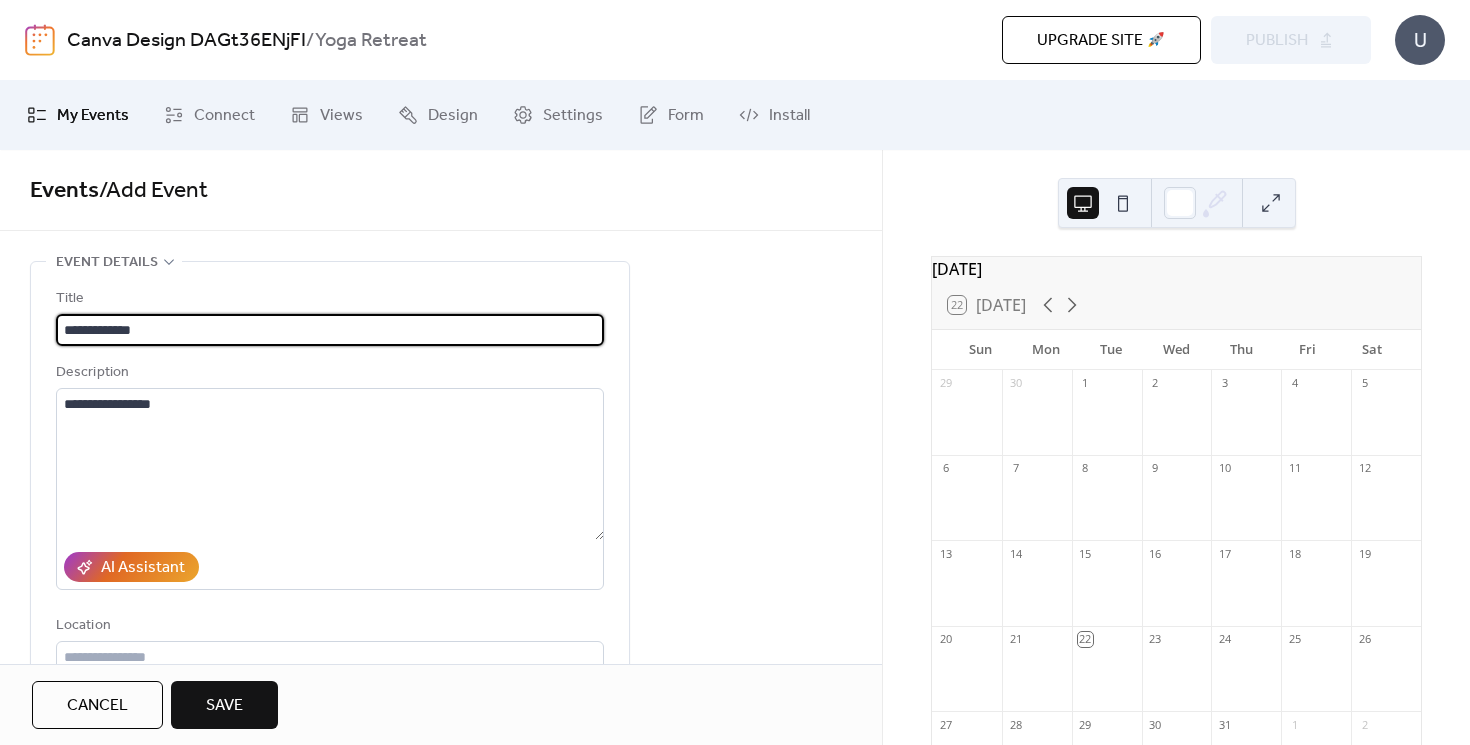 click on "**********" at bounding box center [330, 330] 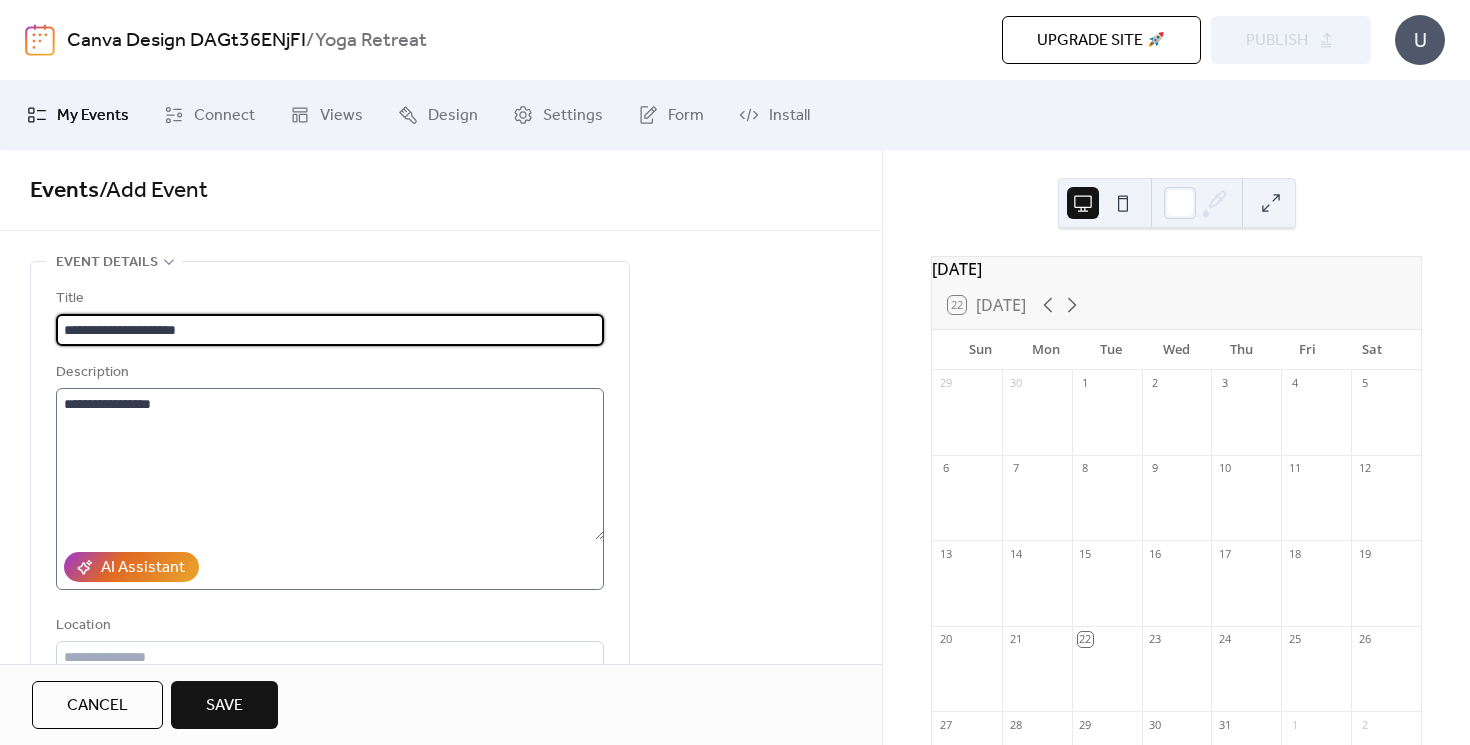 type on "**********" 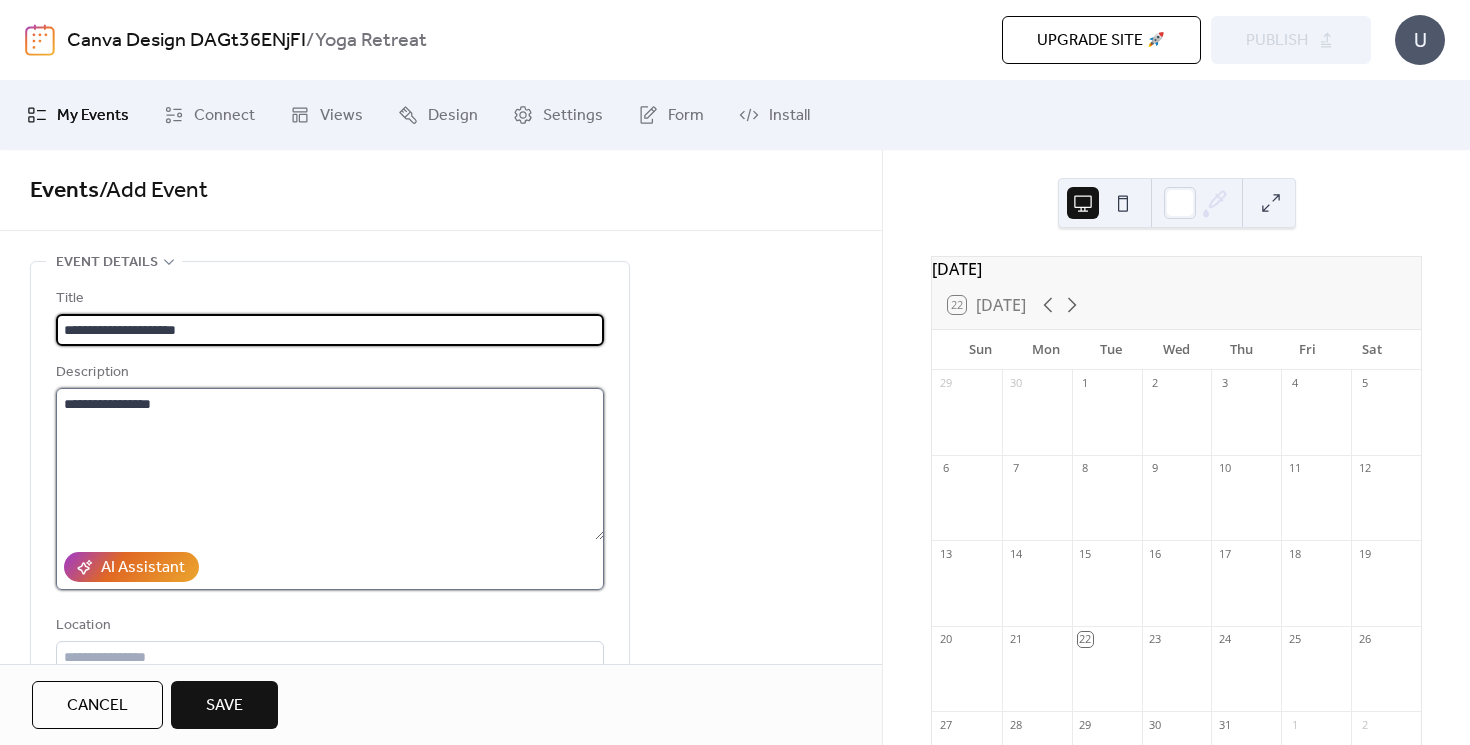click on "**********" at bounding box center (330, 464) 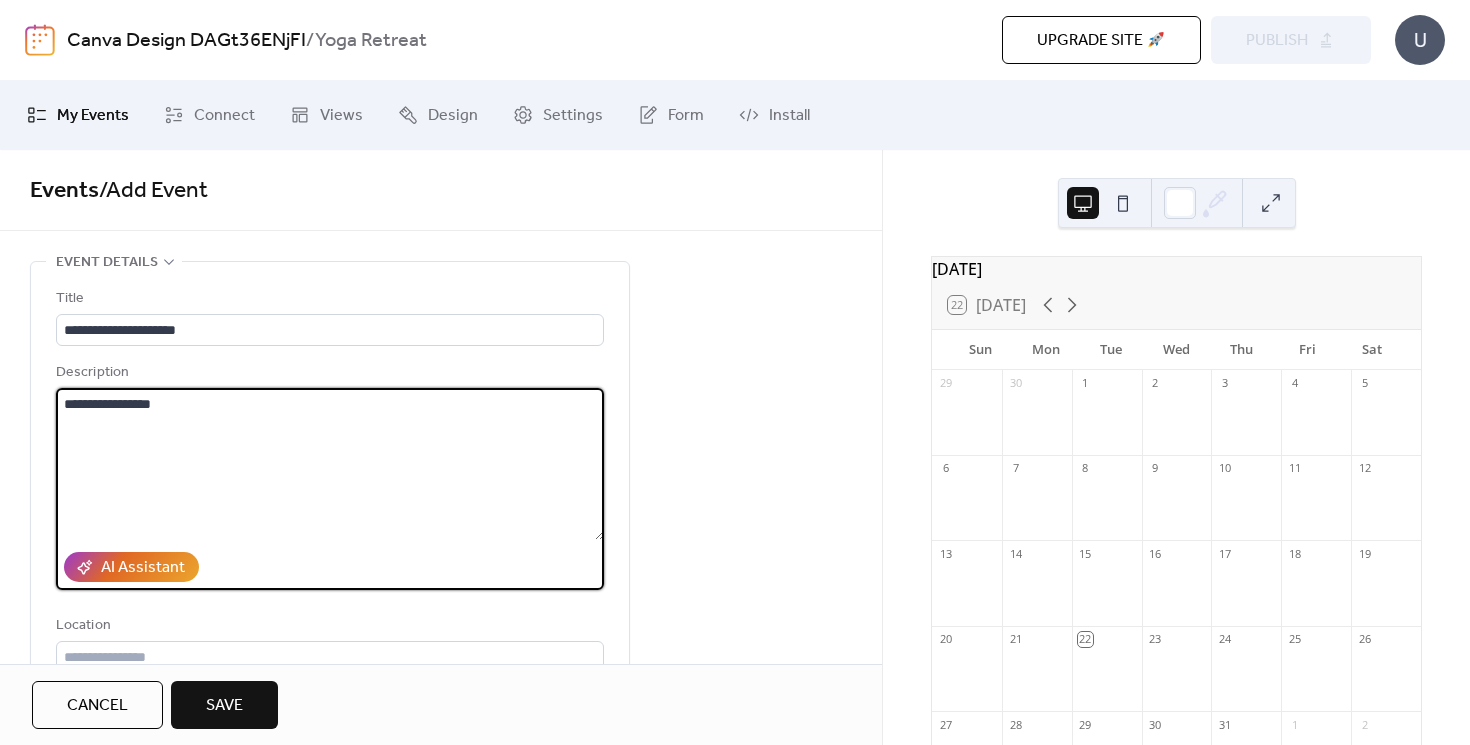 click on "**********" at bounding box center [330, 464] 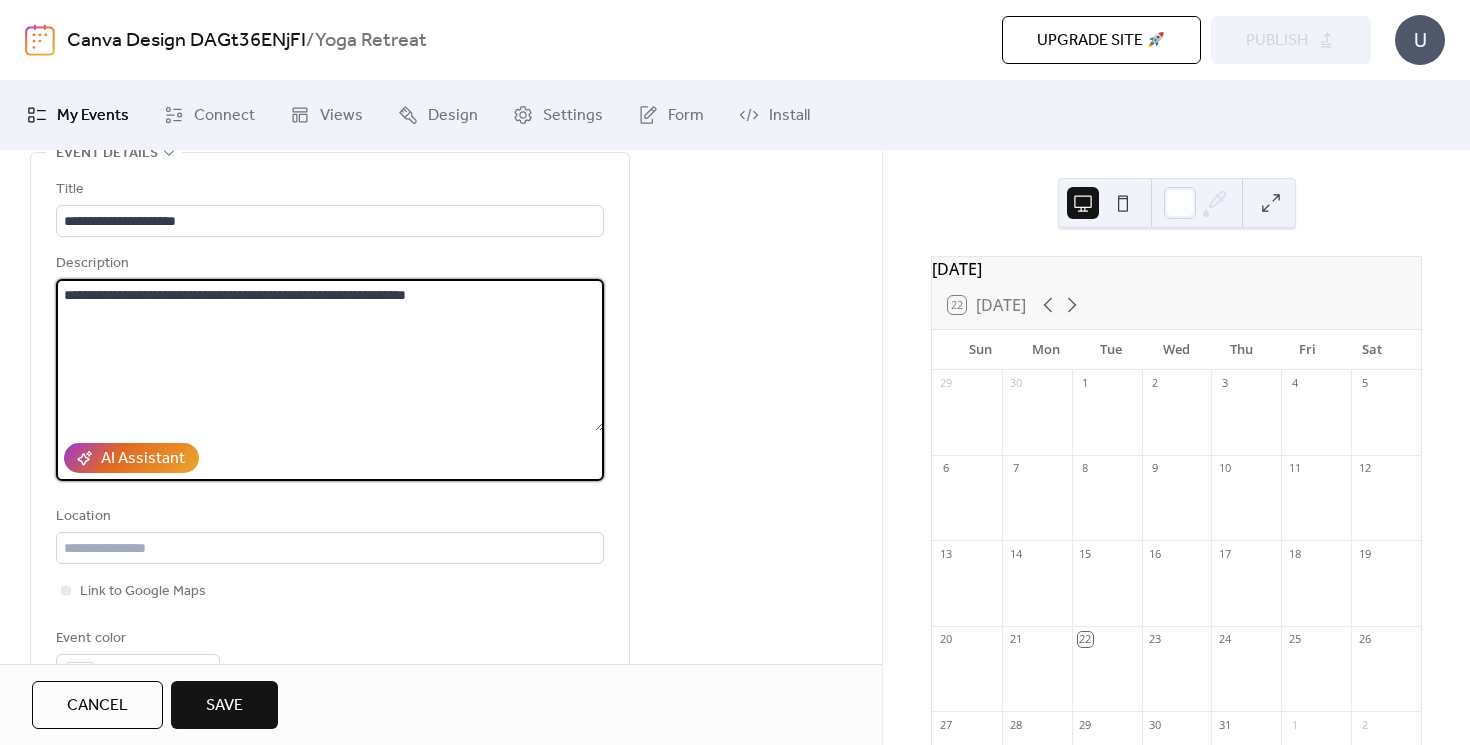 scroll, scrollTop: 113, scrollLeft: 0, axis: vertical 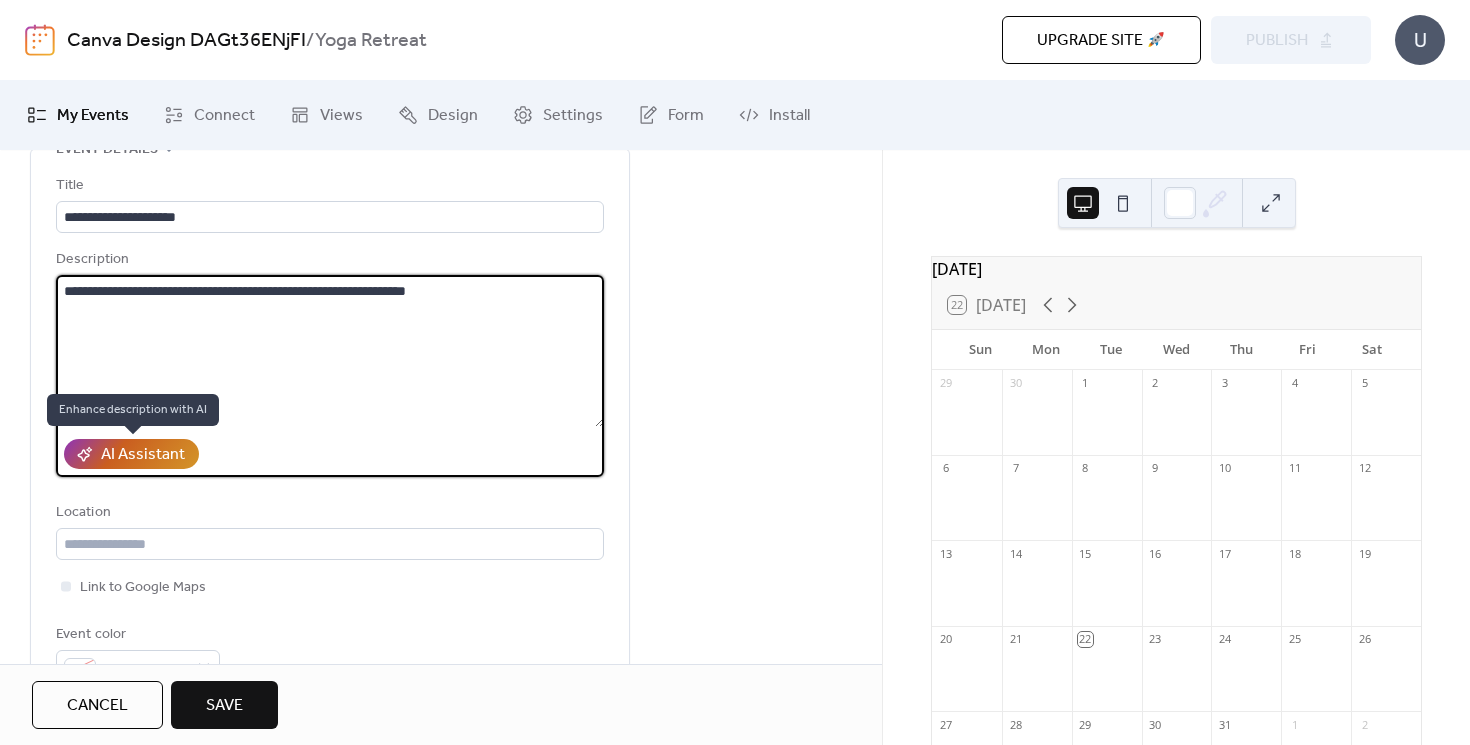 type on "**********" 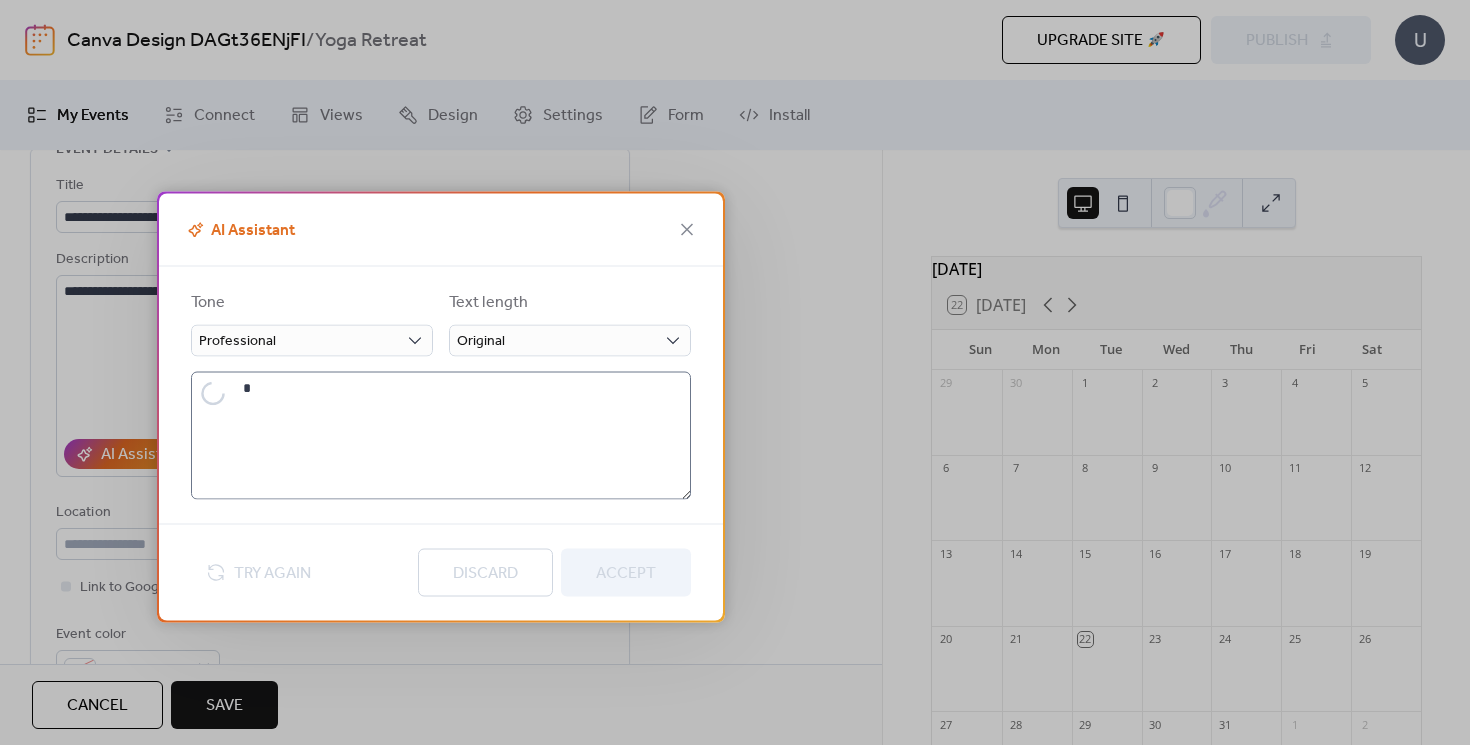 type on "**********" 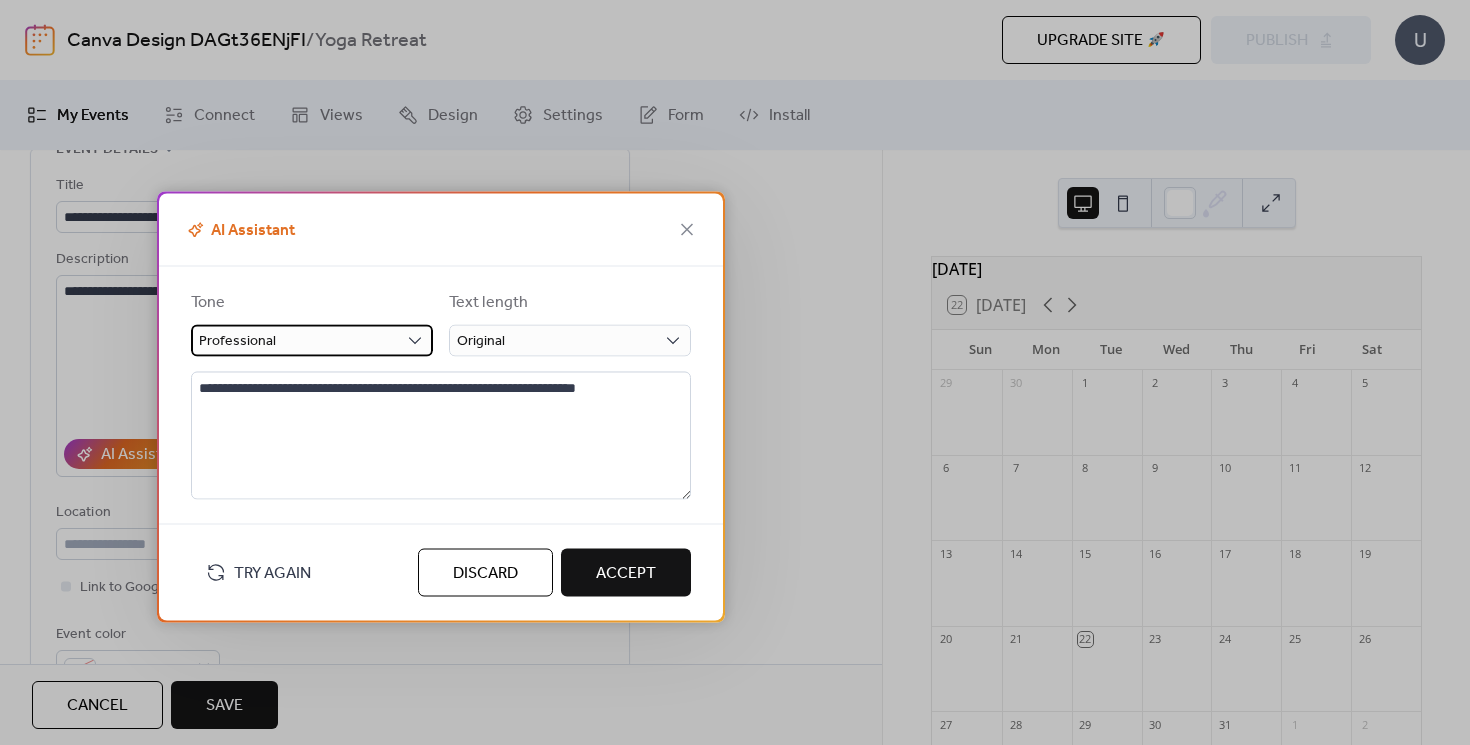 click on "Professional" at bounding box center (312, 341) 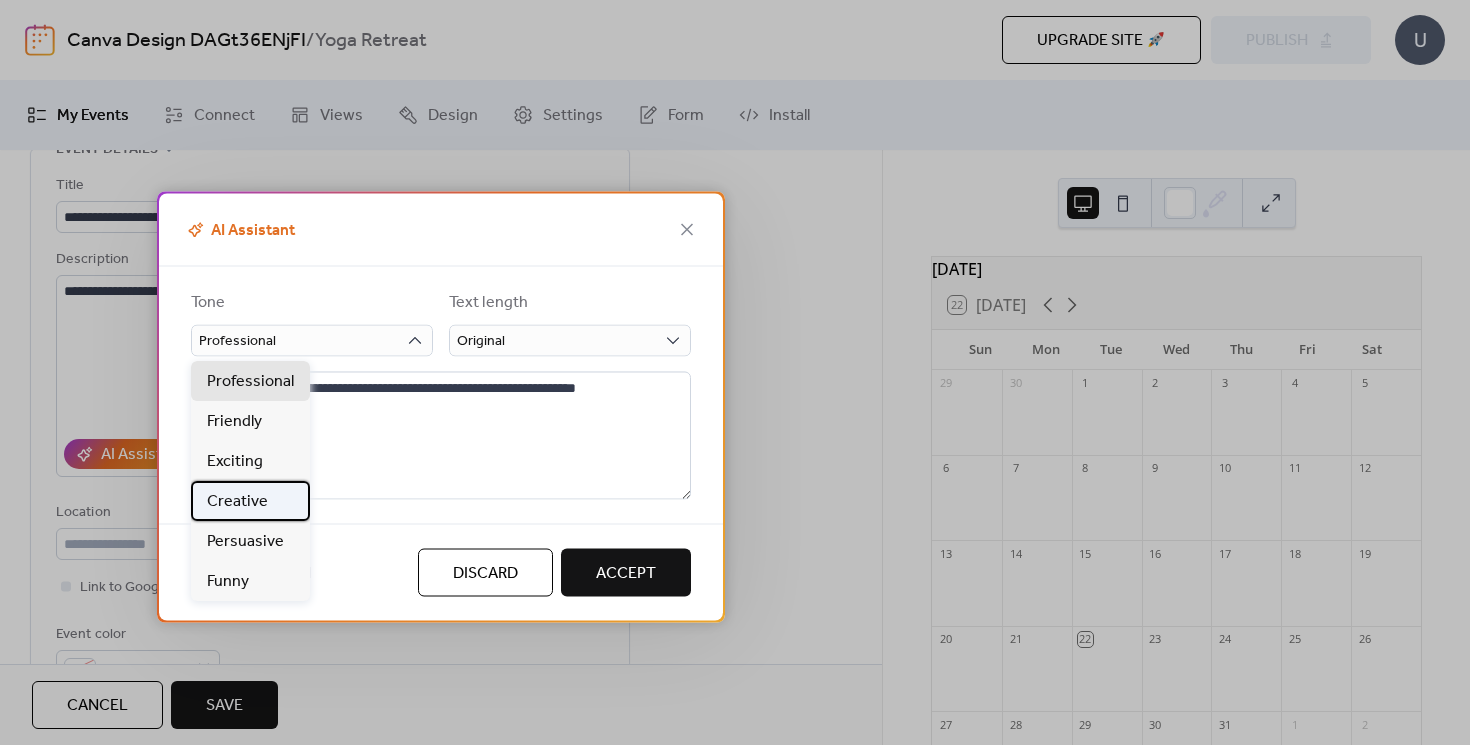 click on "Creative" at bounding box center (237, 502) 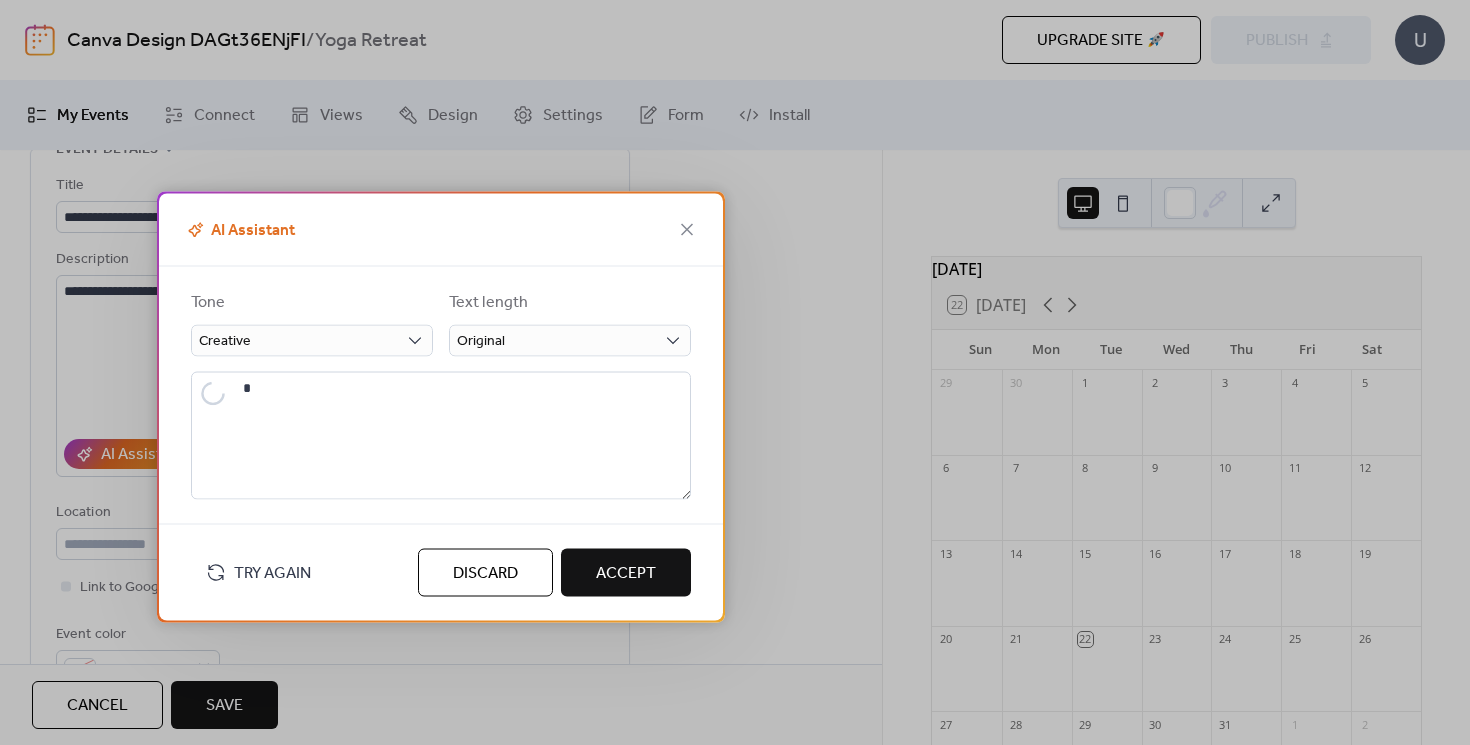 type on "**********" 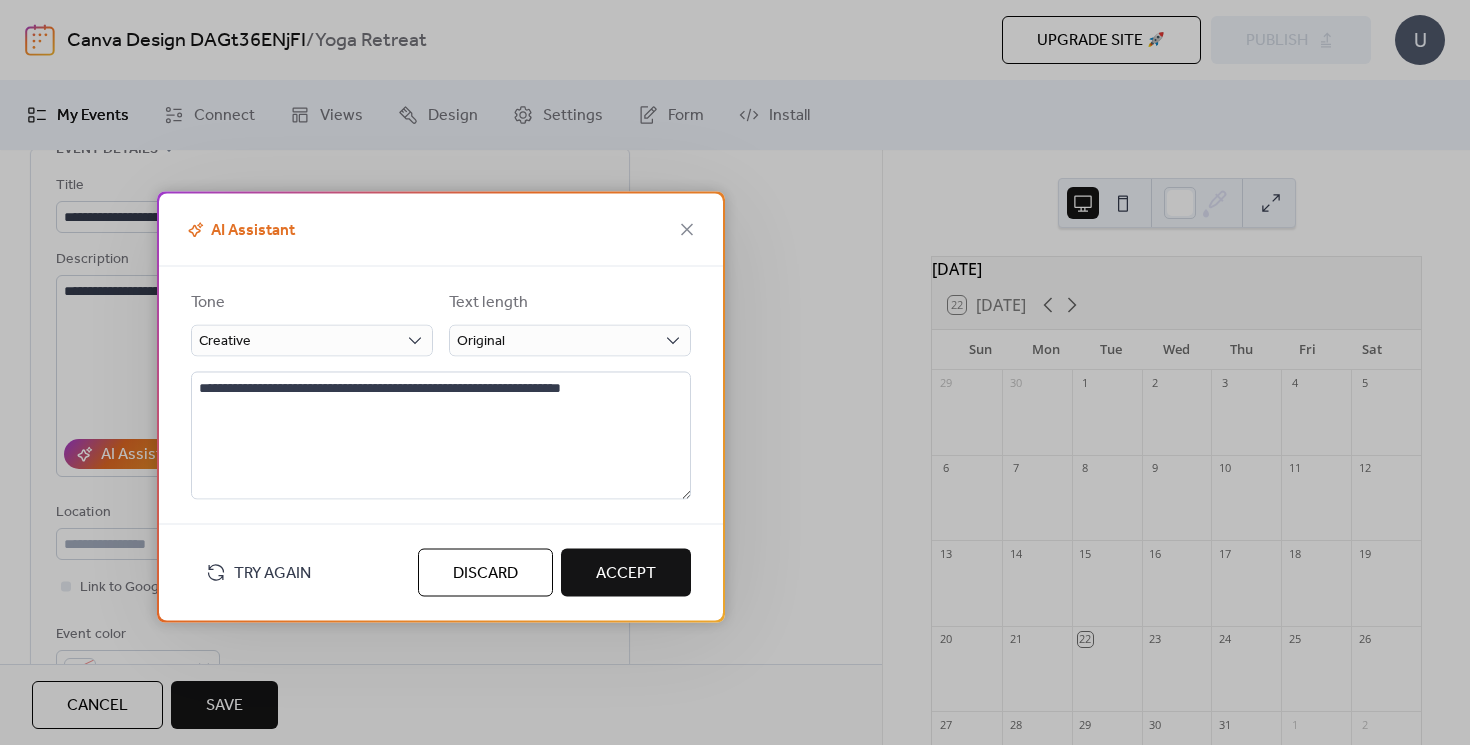 click on "Accept" at bounding box center (626, 574) 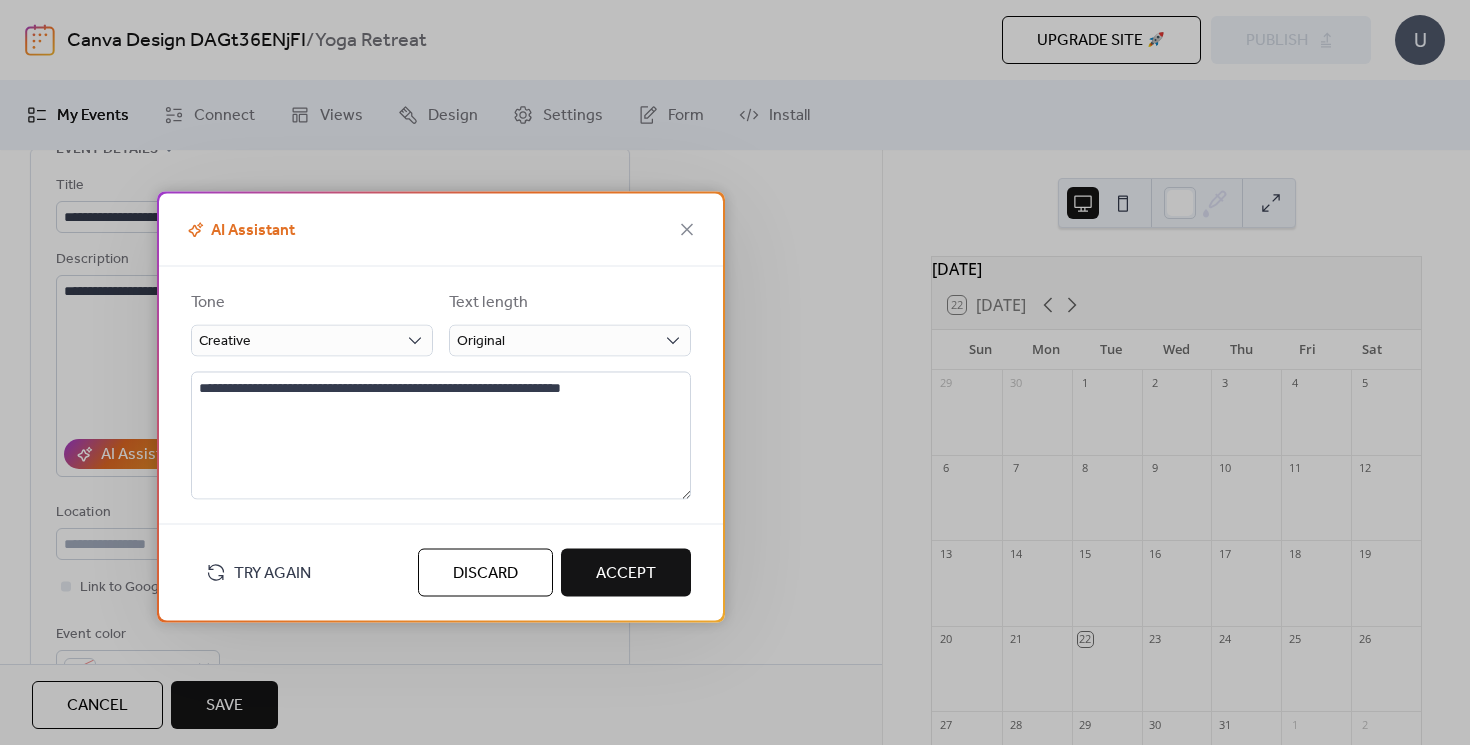 type on "**********" 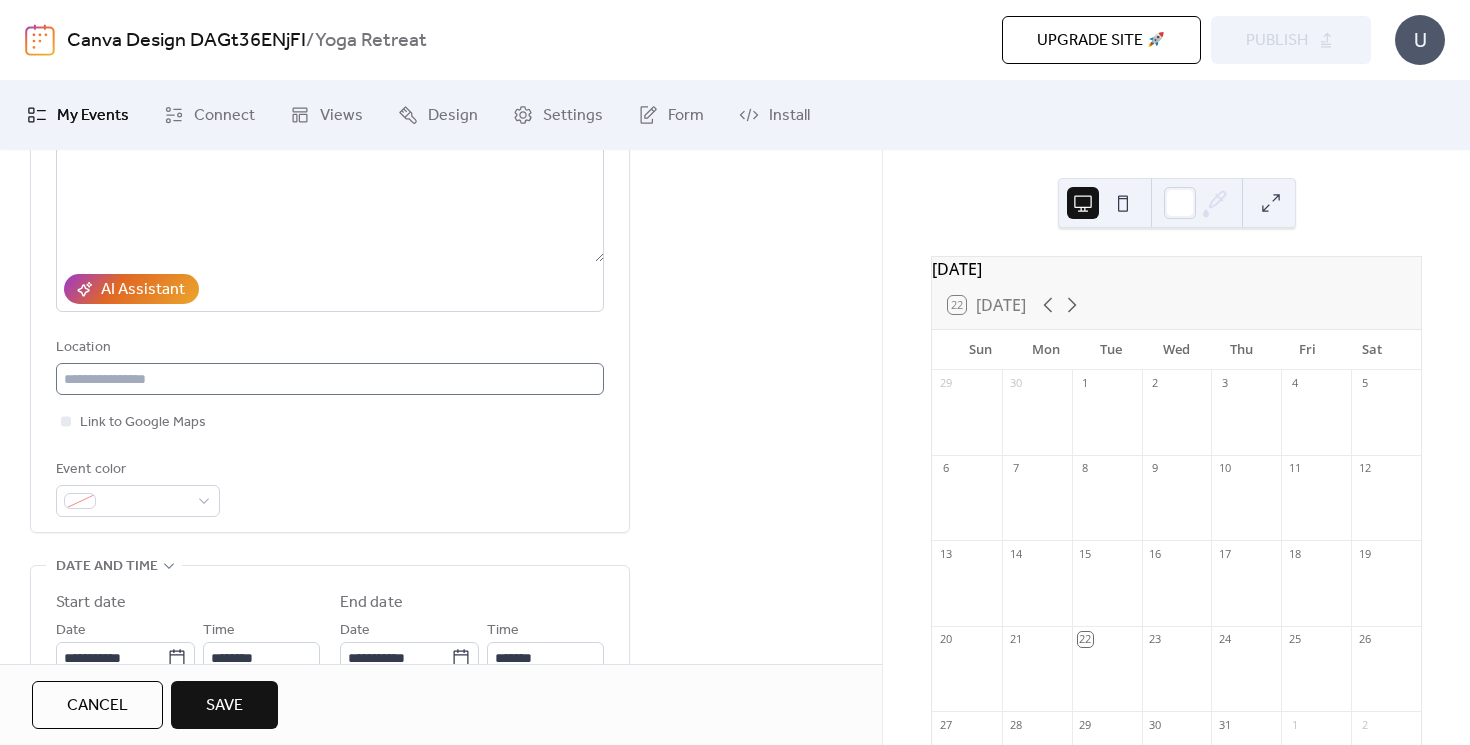 scroll, scrollTop: 283, scrollLeft: 0, axis: vertical 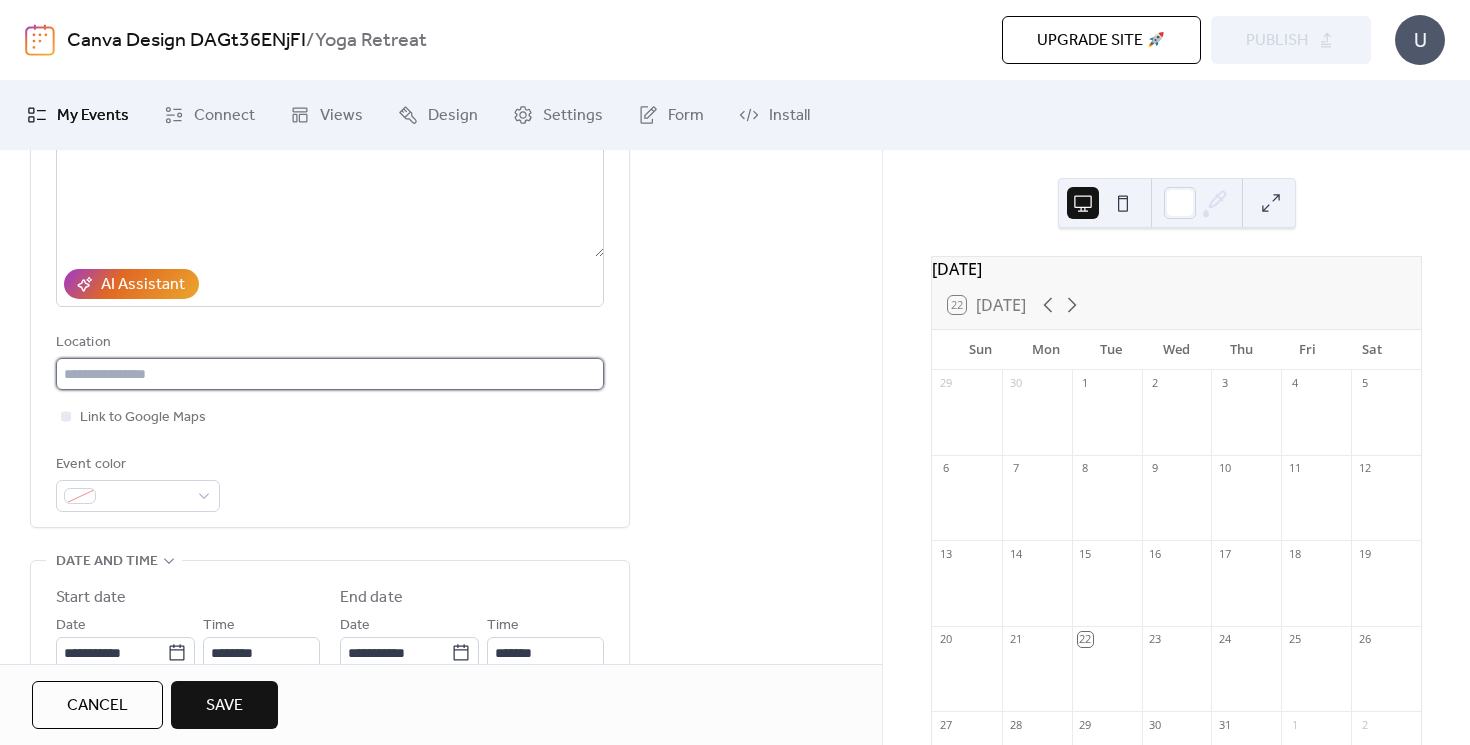 click at bounding box center [330, 374] 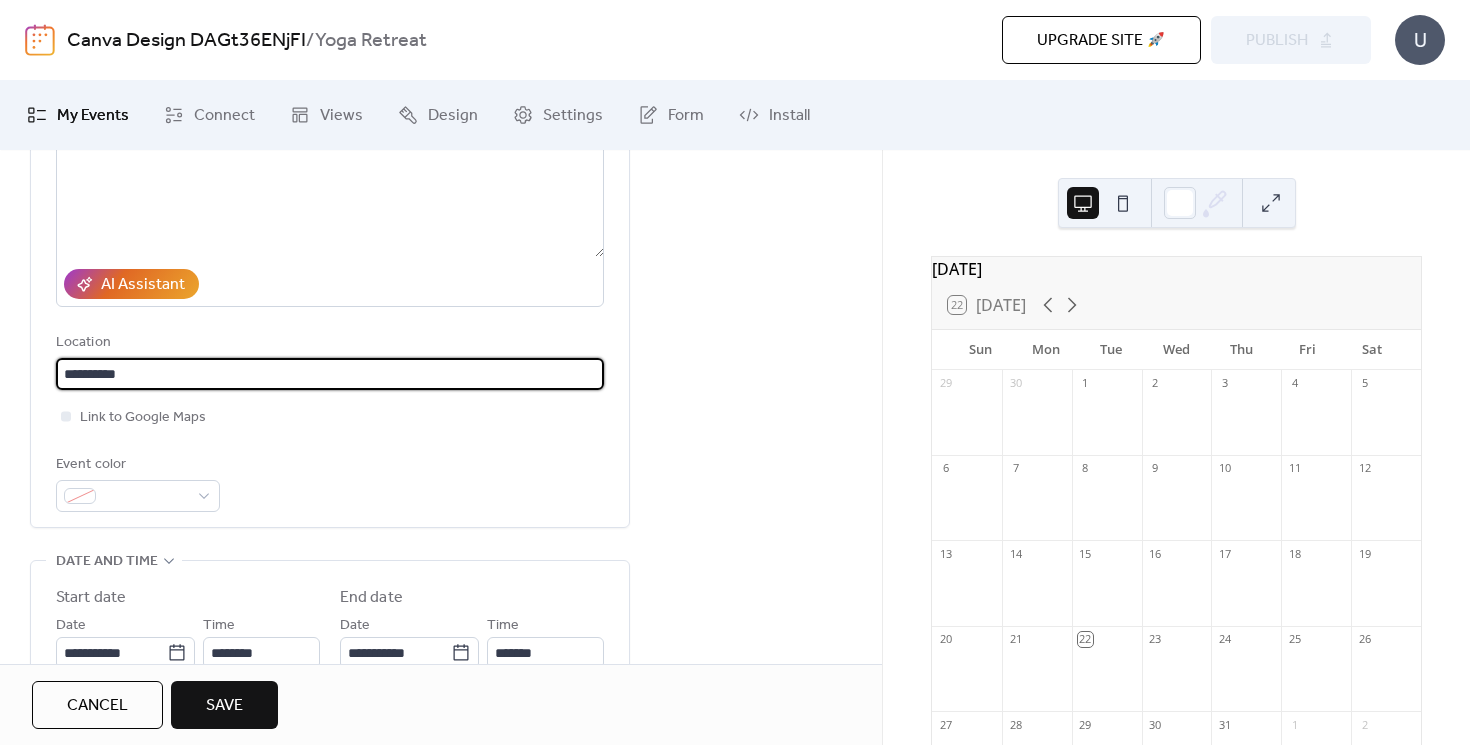 click on "**********" at bounding box center (330, 374) 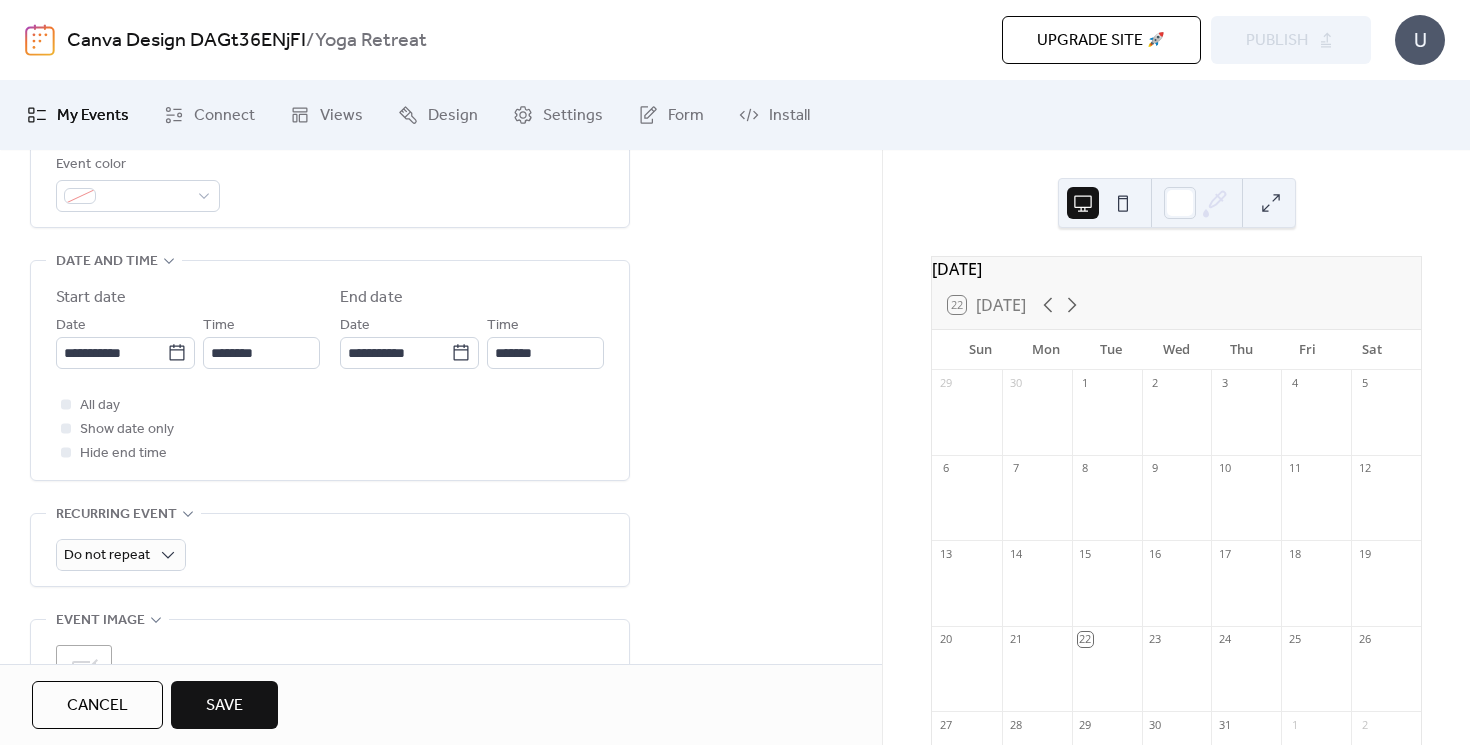 scroll, scrollTop: 588, scrollLeft: 0, axis: vertical 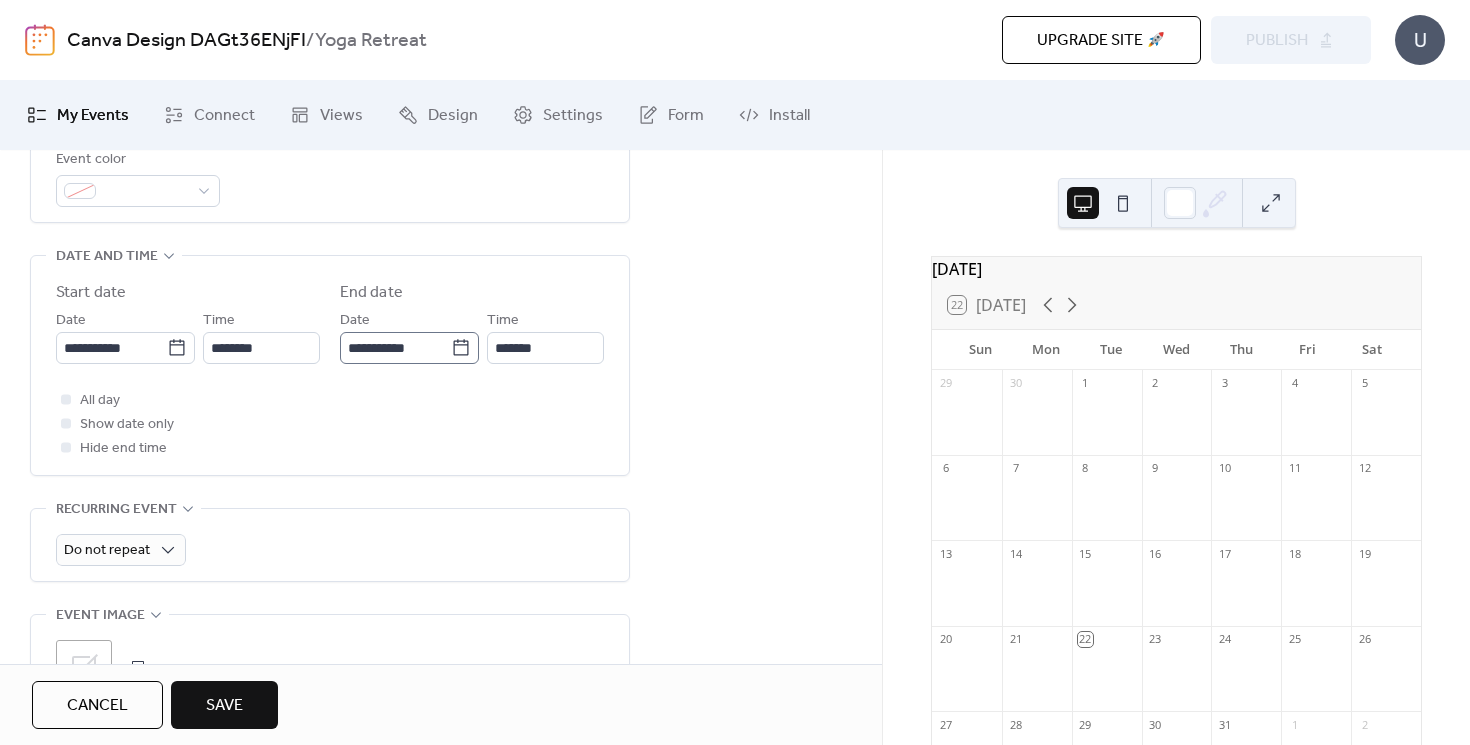 type on "**********" 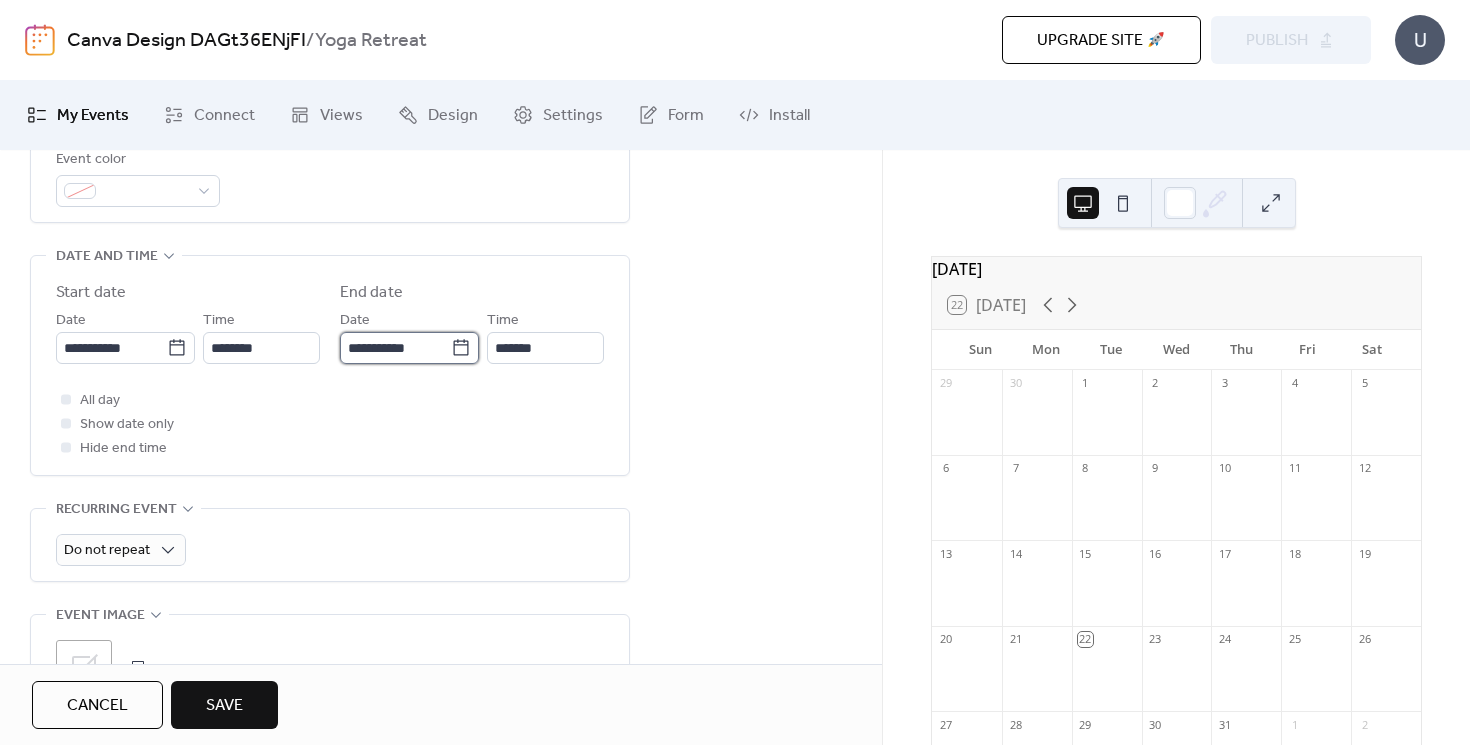click on "**********" at bounding box center [395, 348] 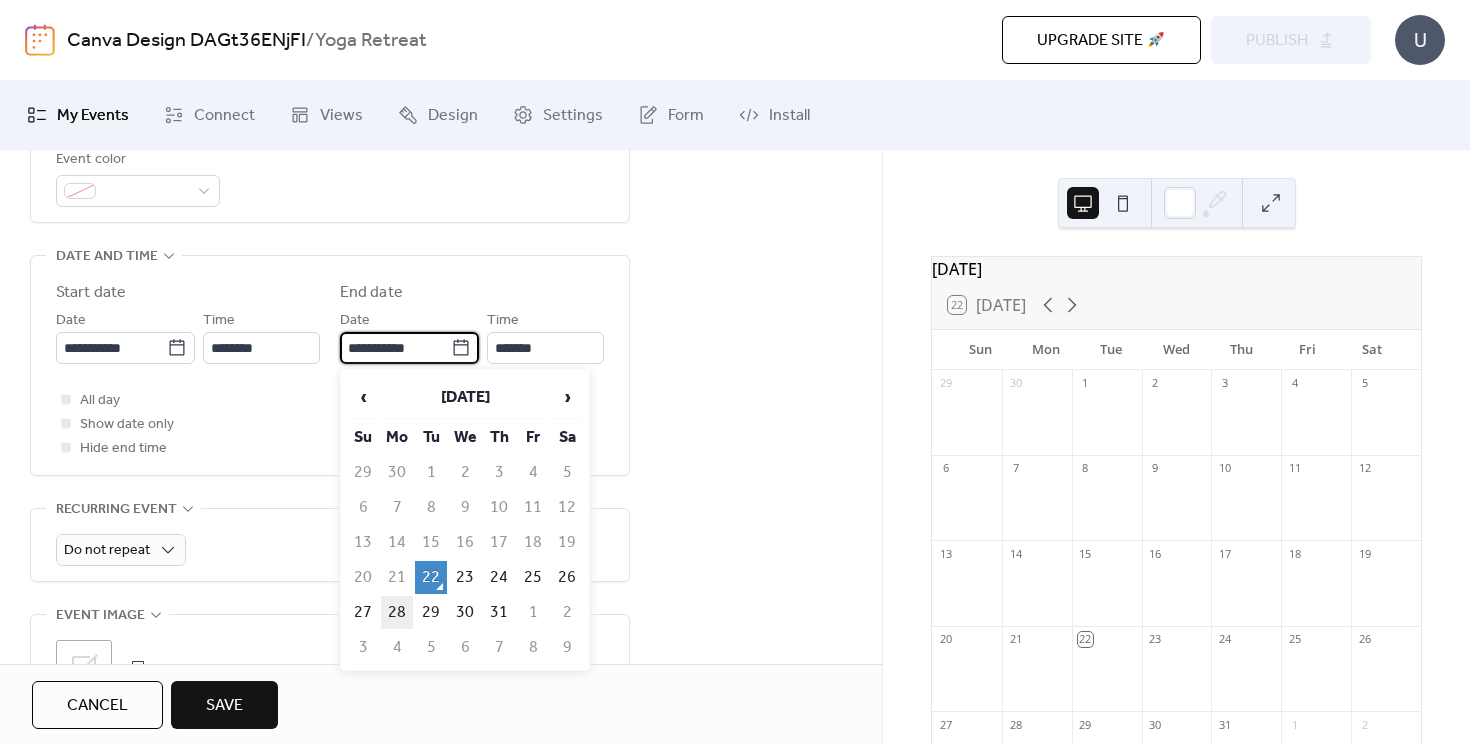 click on "28" at bounding box center [397, 612] 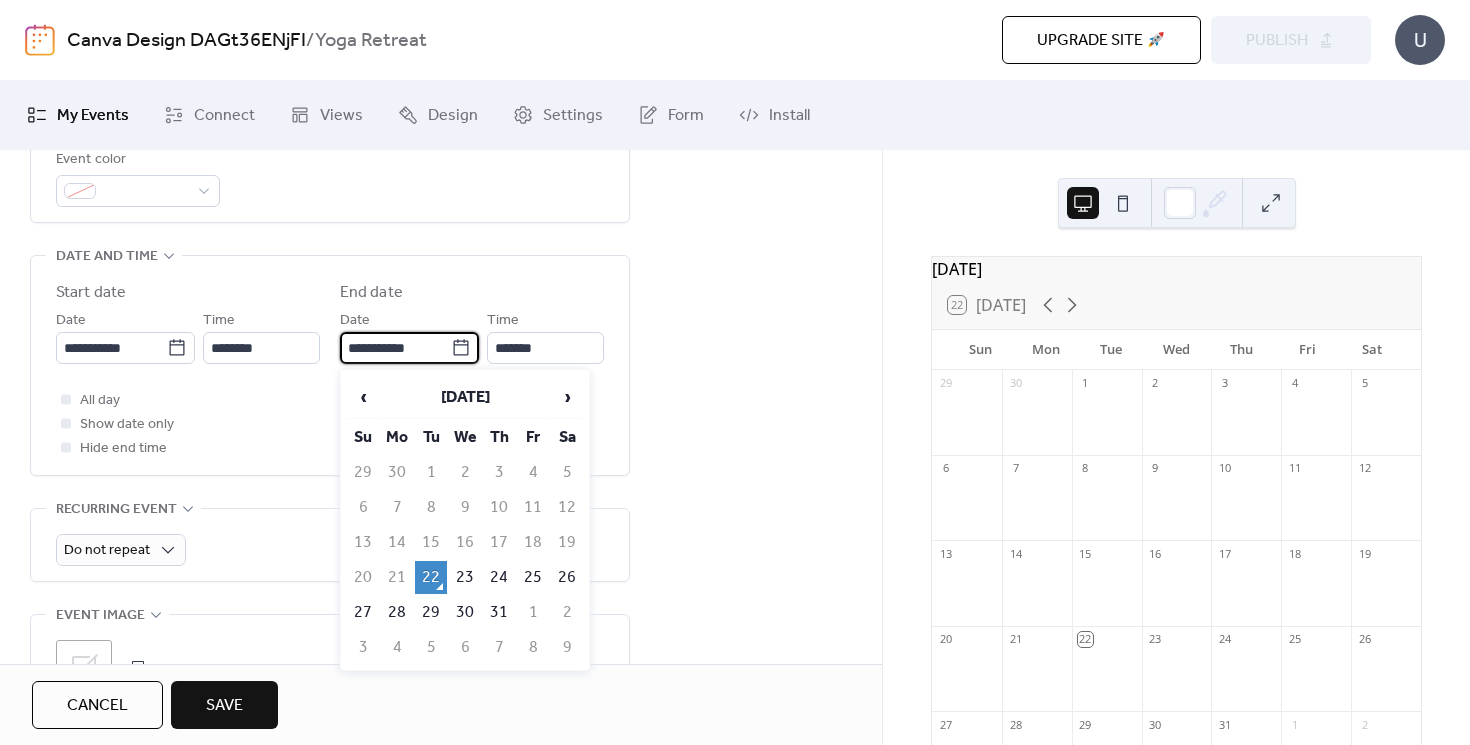 type on "**********" 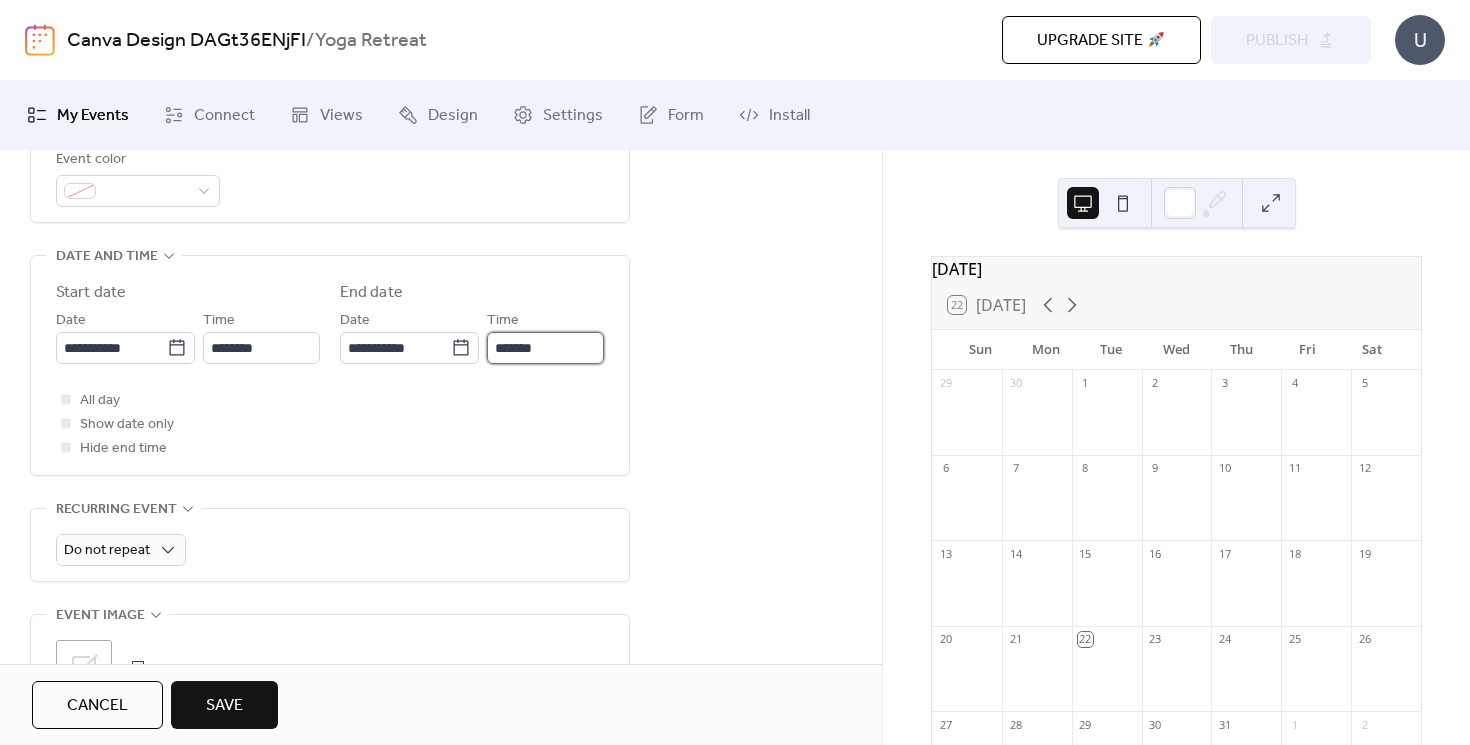 click on "*******" at bounding box center (545, 348) 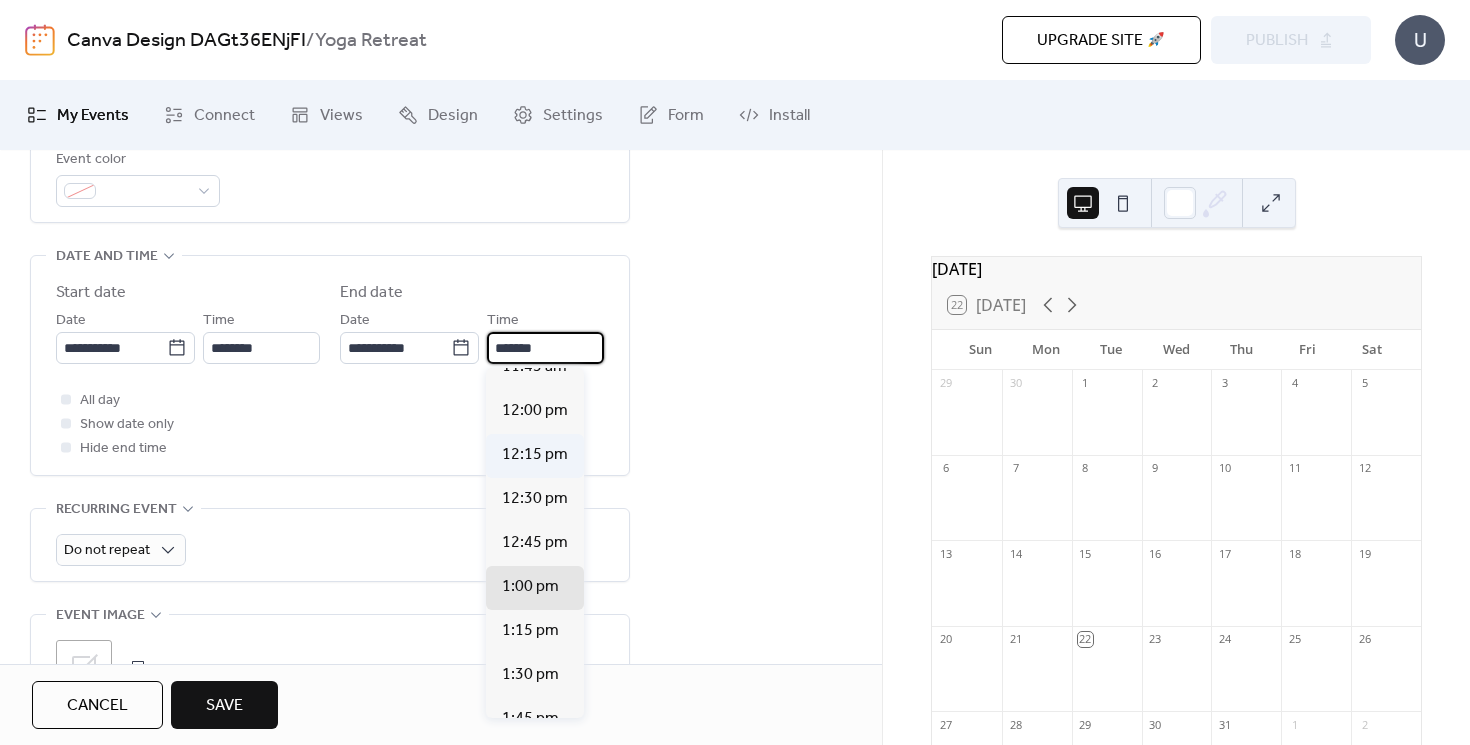scroll, scrollTop: 2081, scrollLeft: 0, axis: vertical 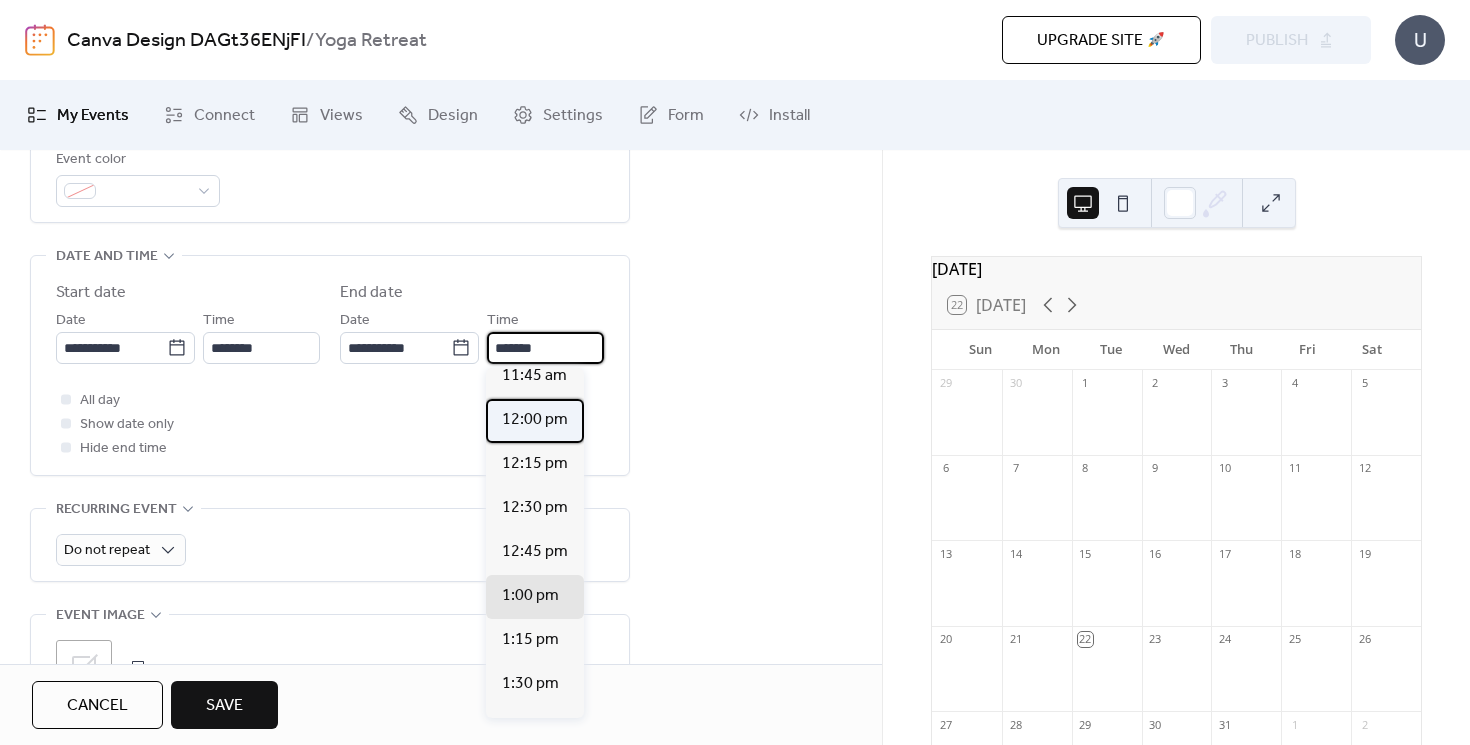 click on "12:00 pm" at bounding box center [535, 420] 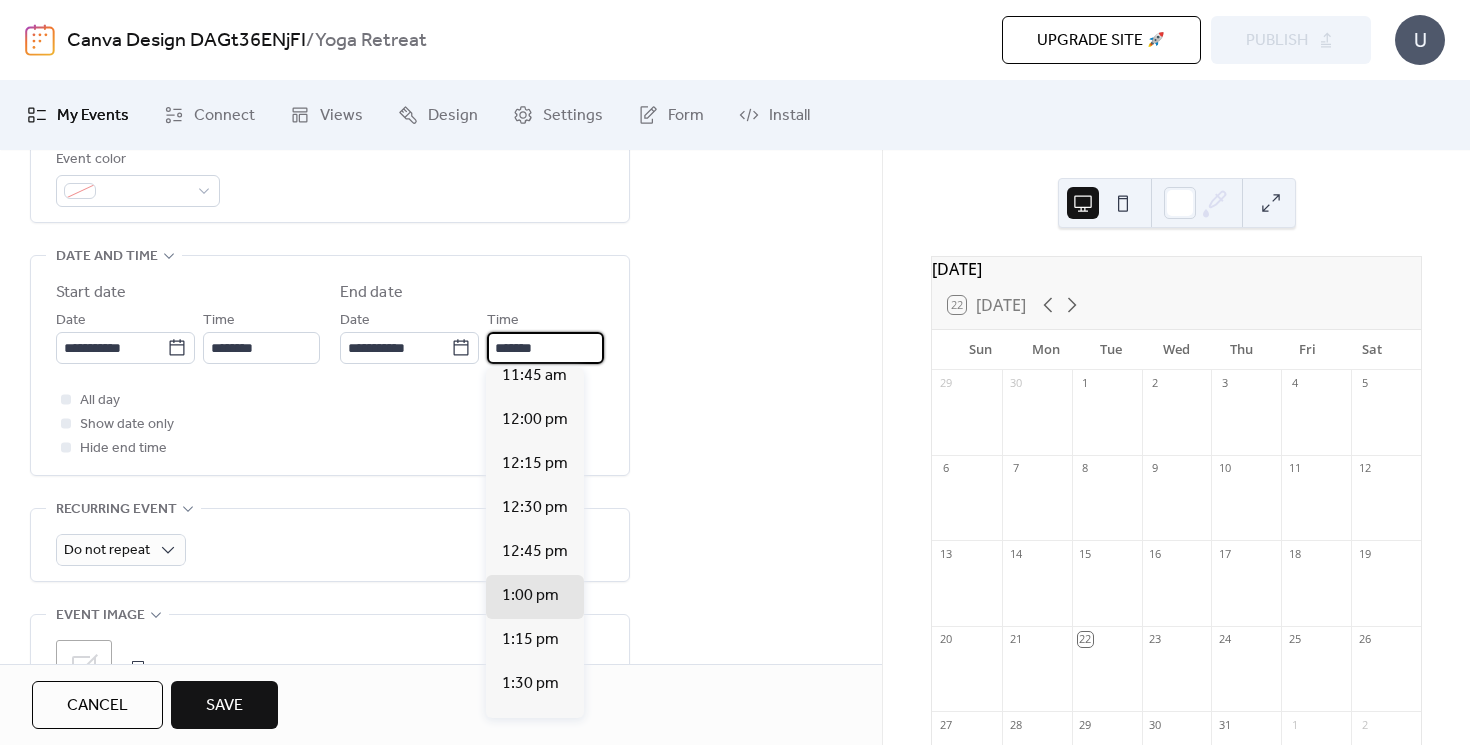 type on "********" 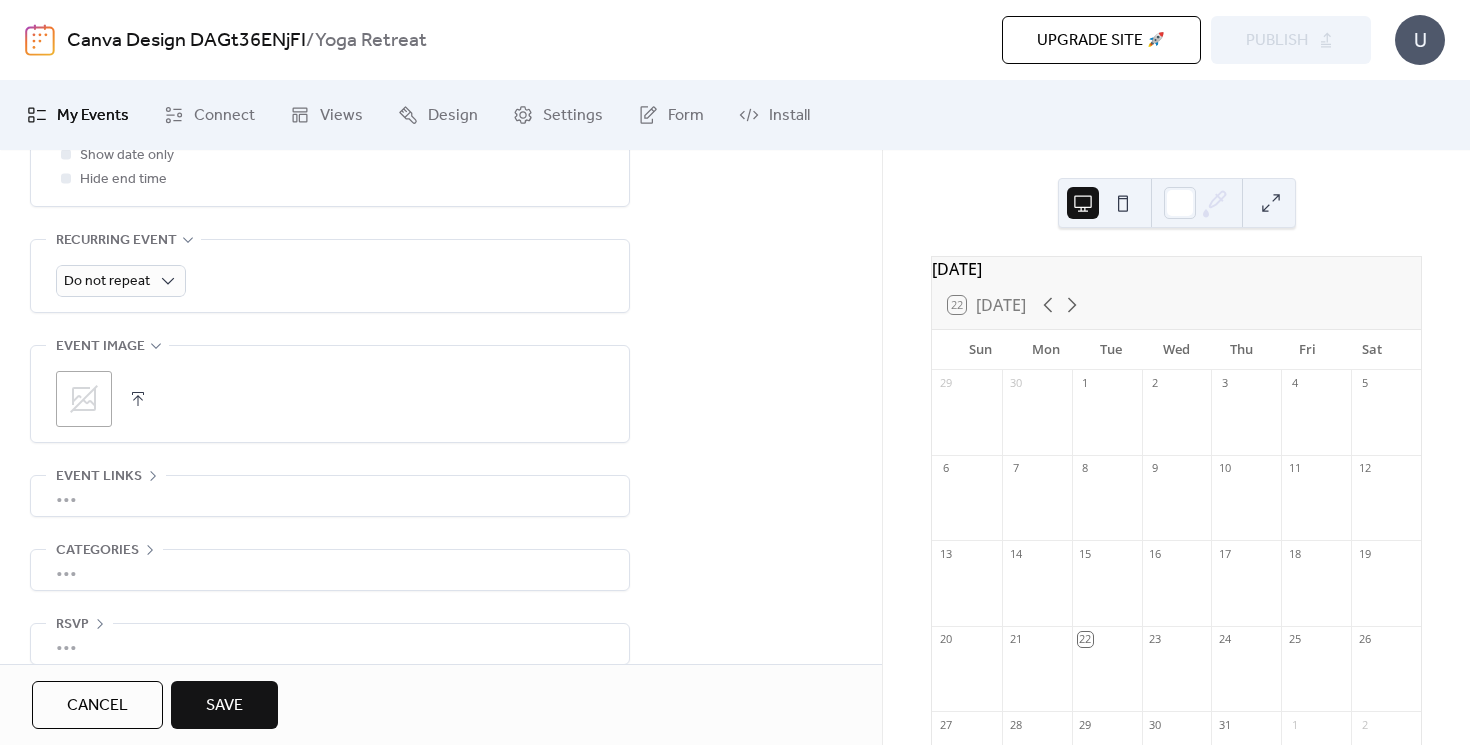 scroll, scrollTop: 882, scrollLeft: 0, axis: vertical 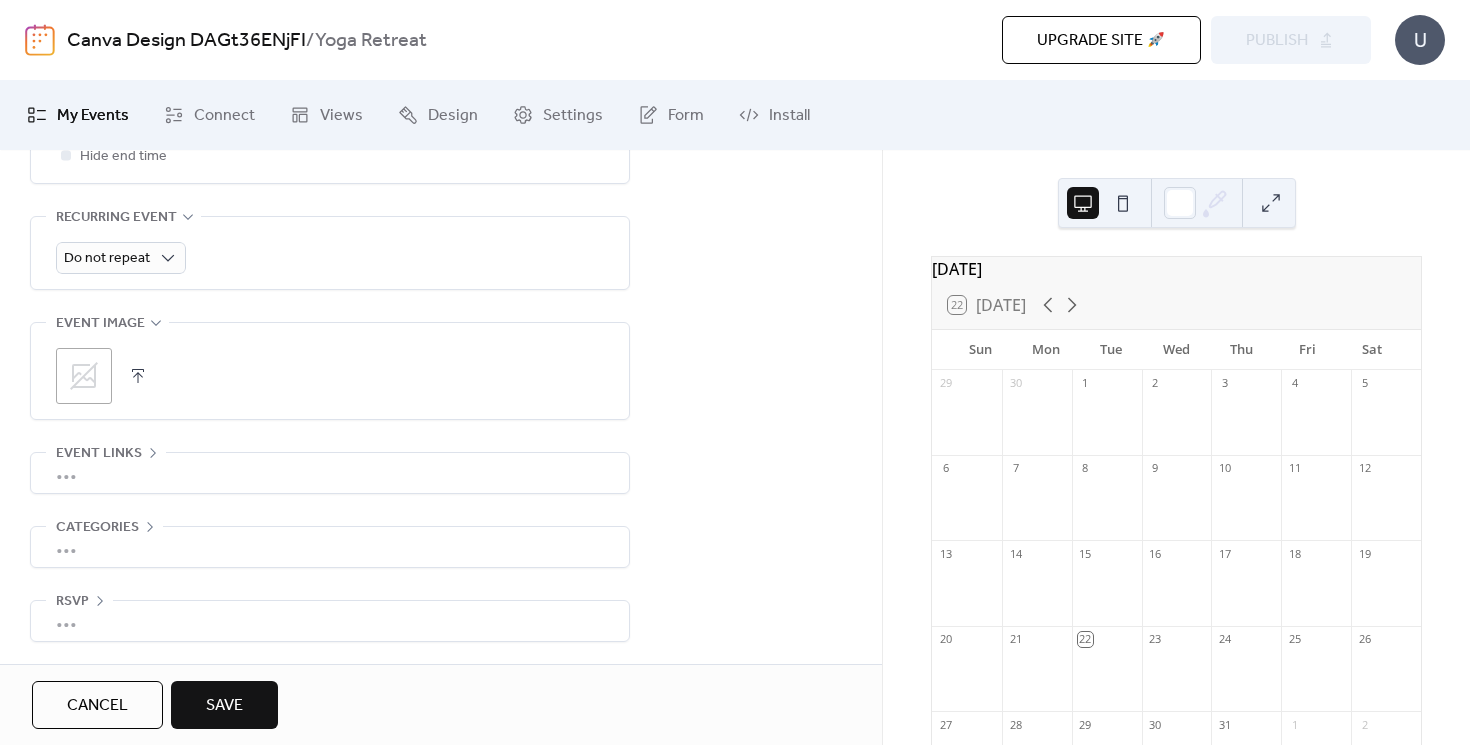 click on "Save" at bounding box center (224, 706) 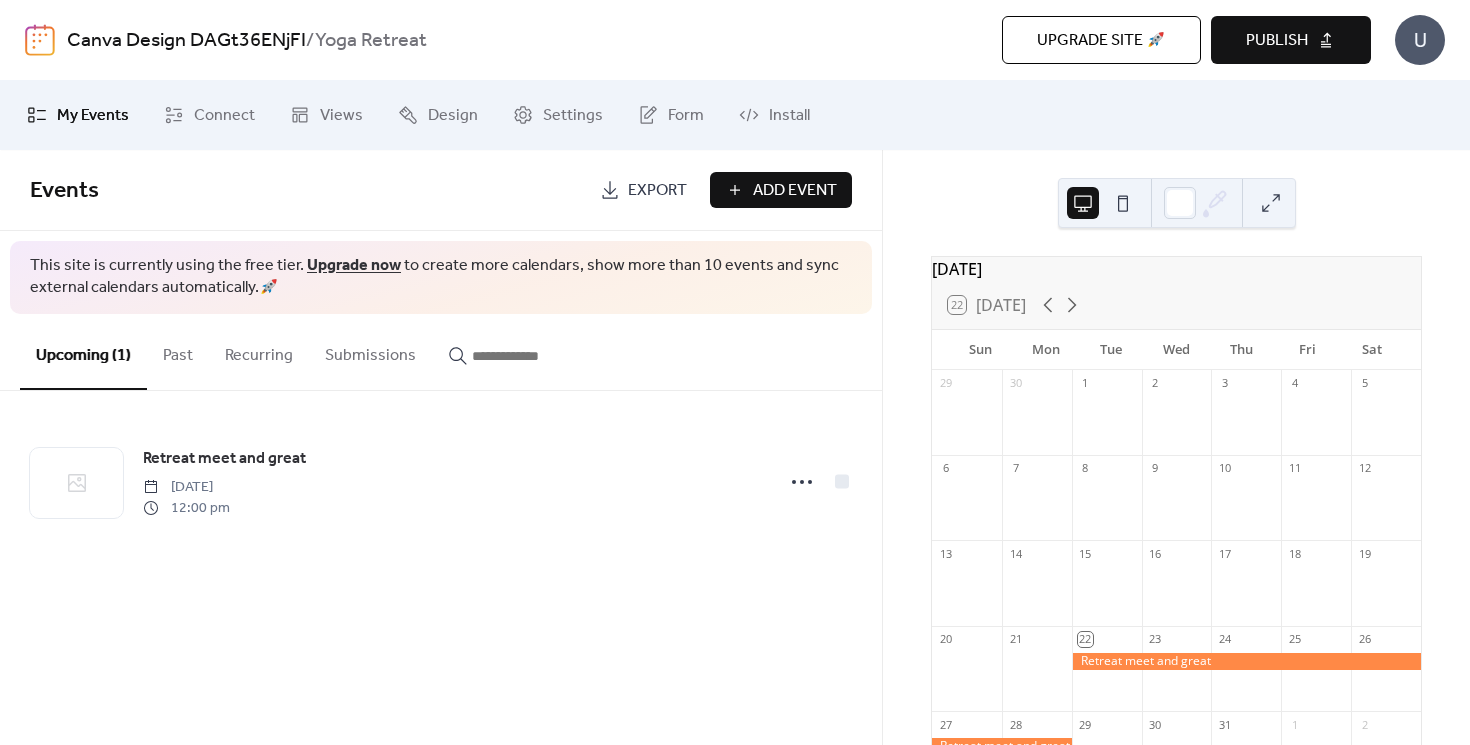 click on "Publish" at bounding box center [1277, 41] 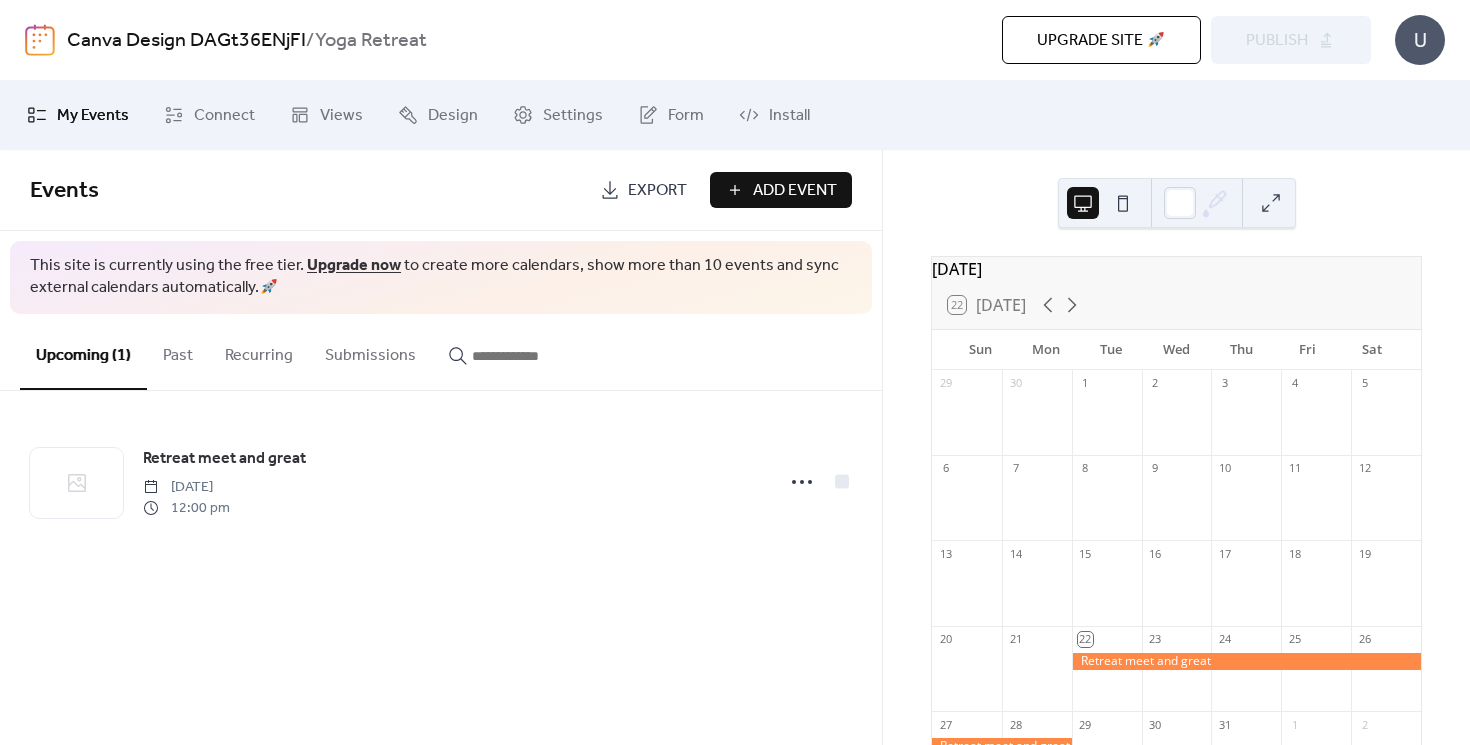 scroll, scrollTop: 0, scrollLeft: 0, axis: both 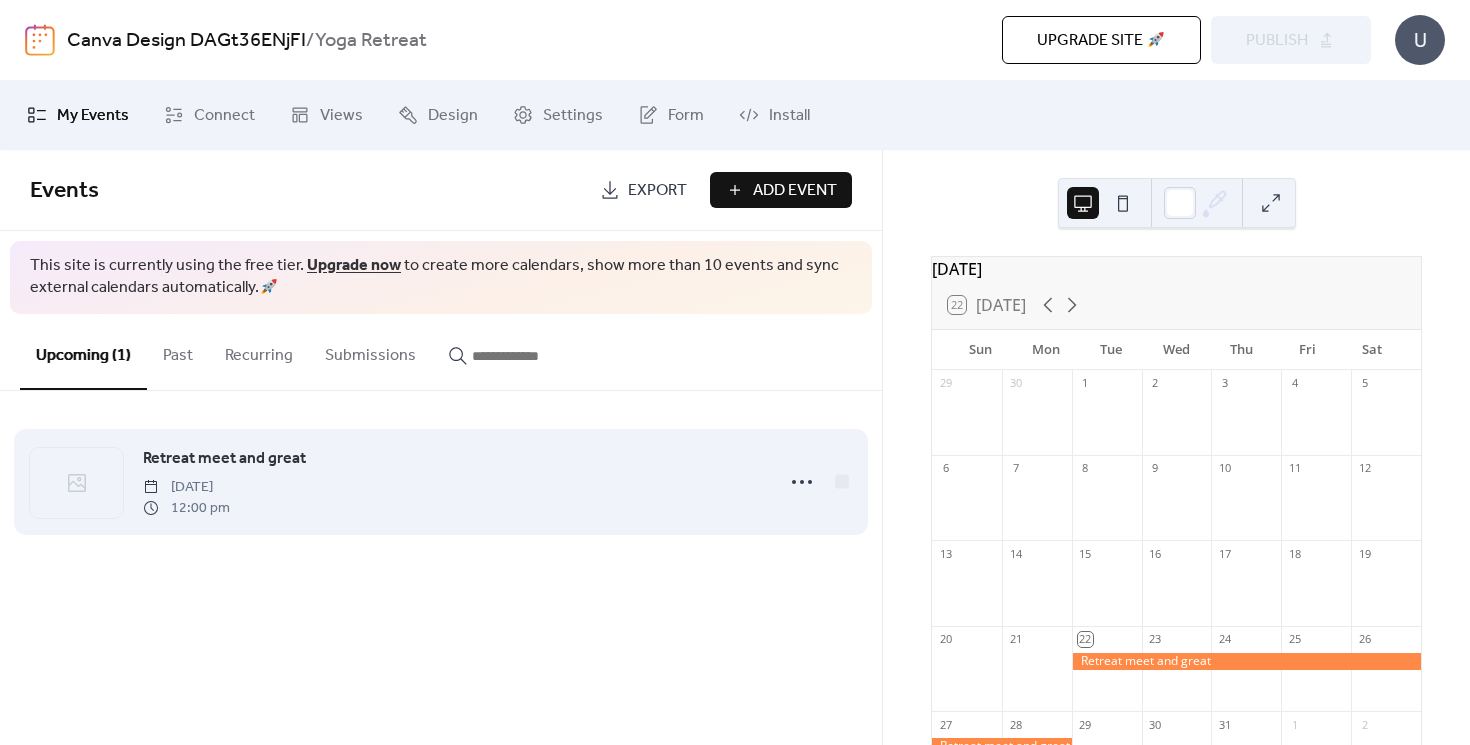 click on "Retreat meet and great Tuesday, July 22, 2025 12:00 pm" at bounding box center (452, 482) 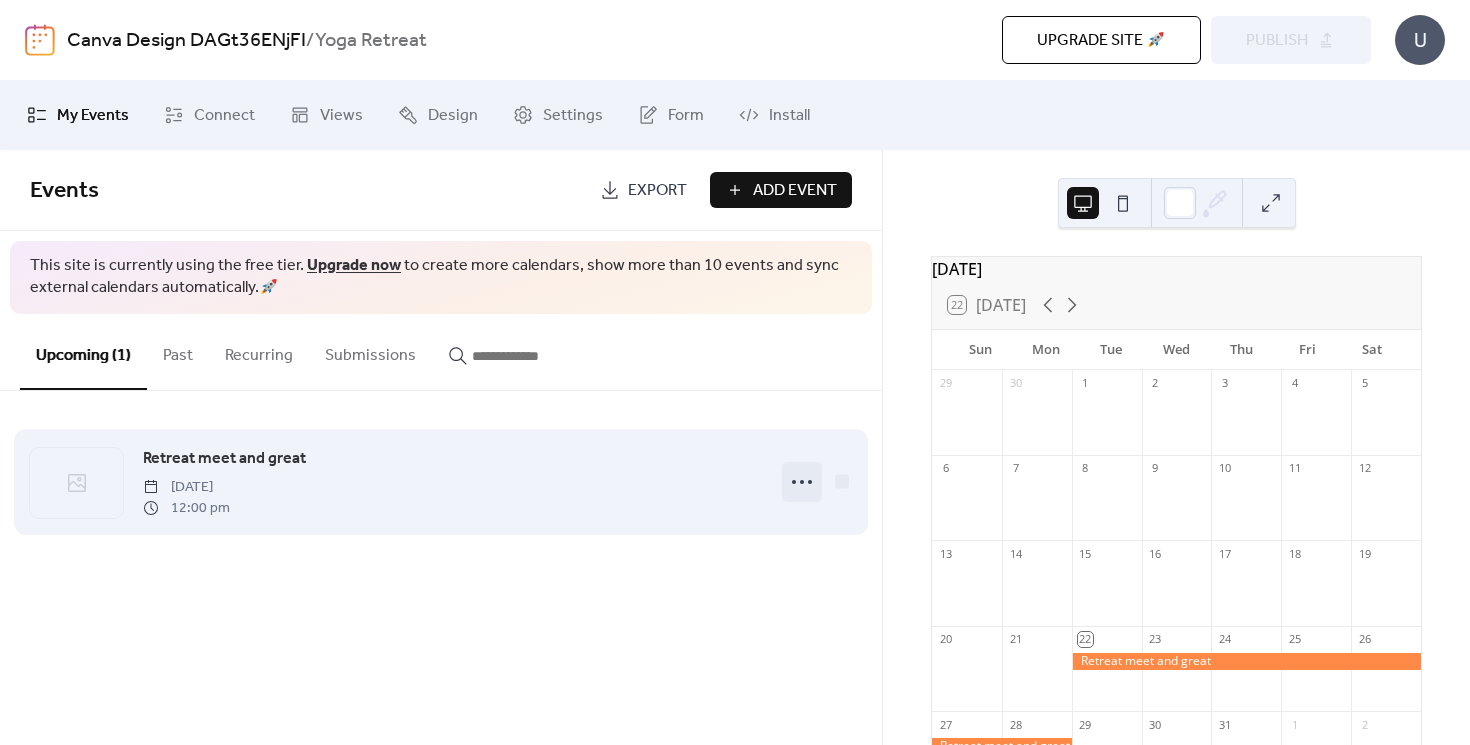 click 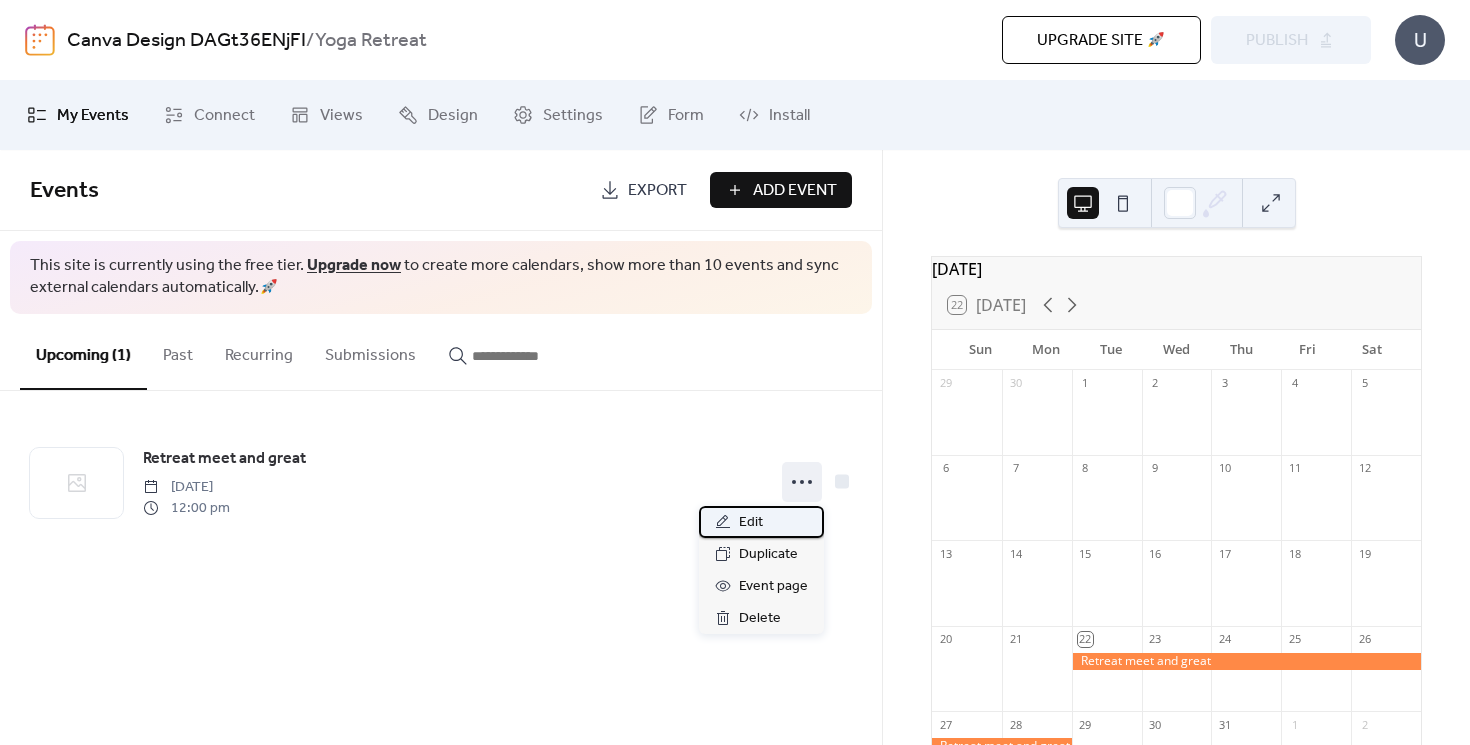click on "Edit" at bounding box center [761, 522] 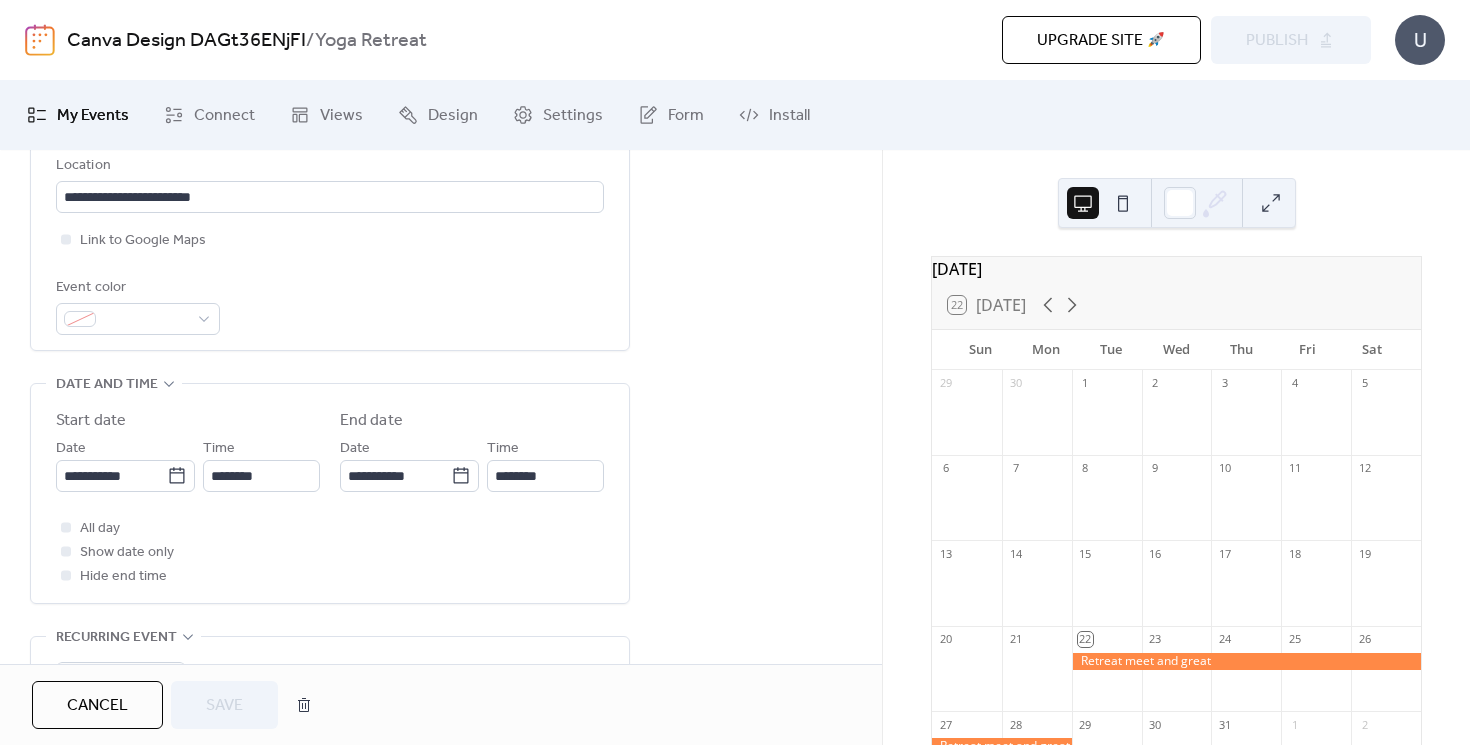 scroll, scrollTop: 454, scrollLeft: 0, axis: vertical 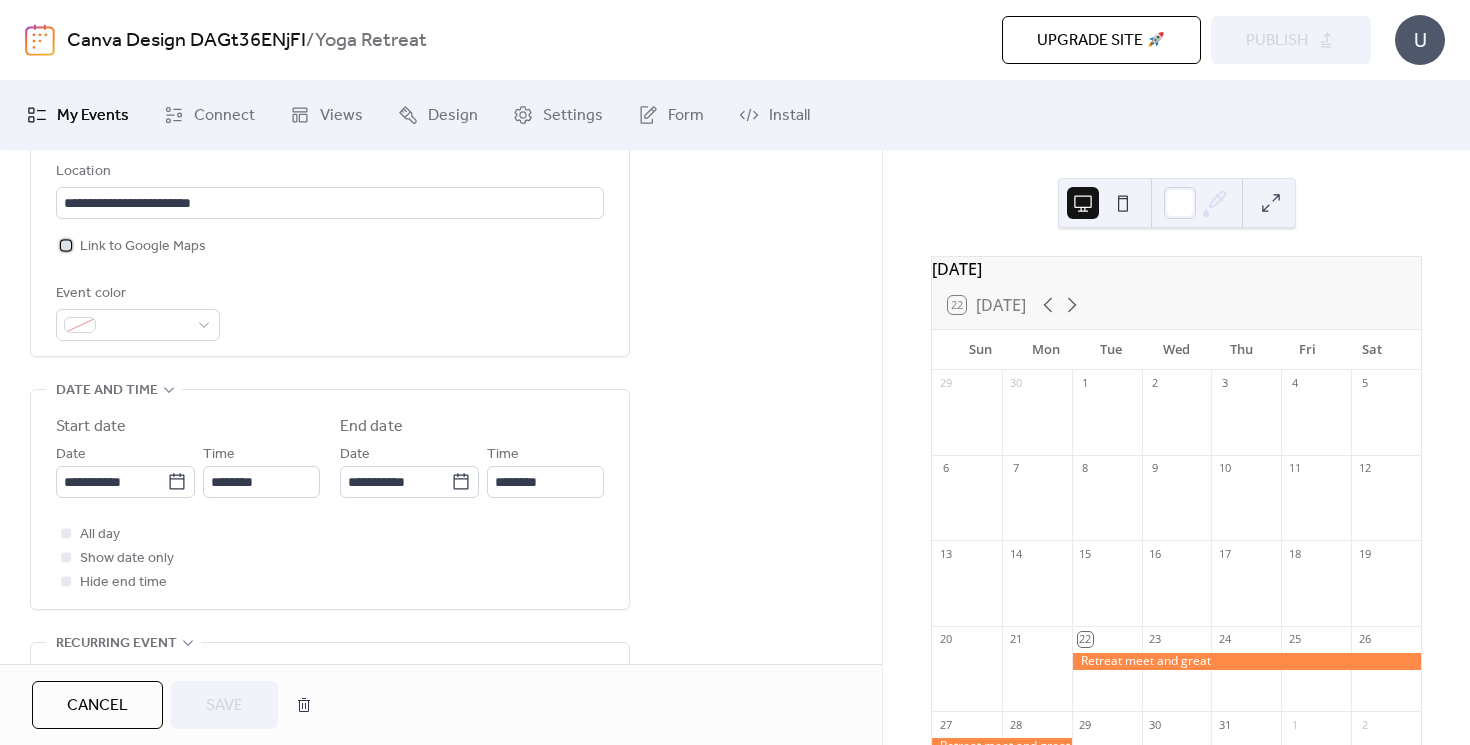 click at bounding box center [66, 245] 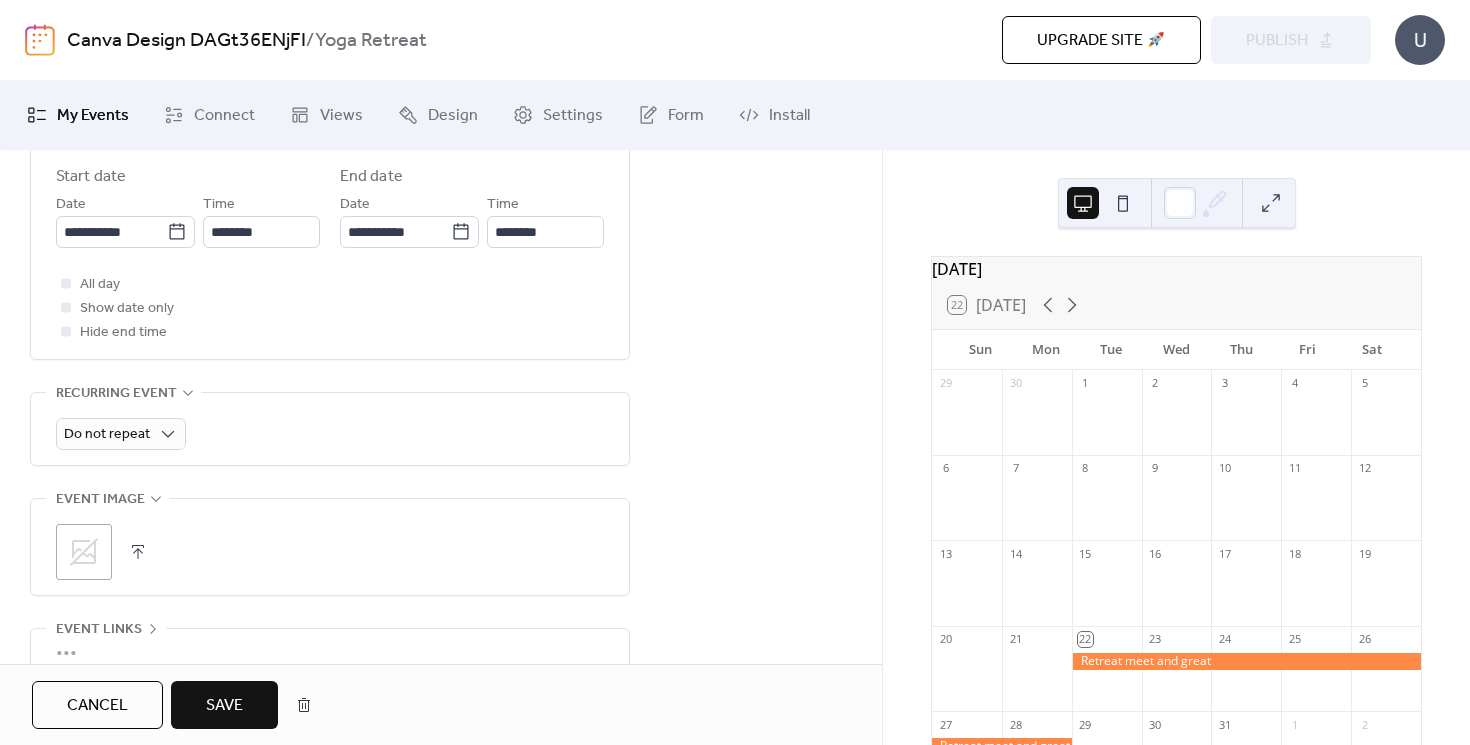 scroll, scrollTop: 882, scrollLeft: 0, axis: vertical 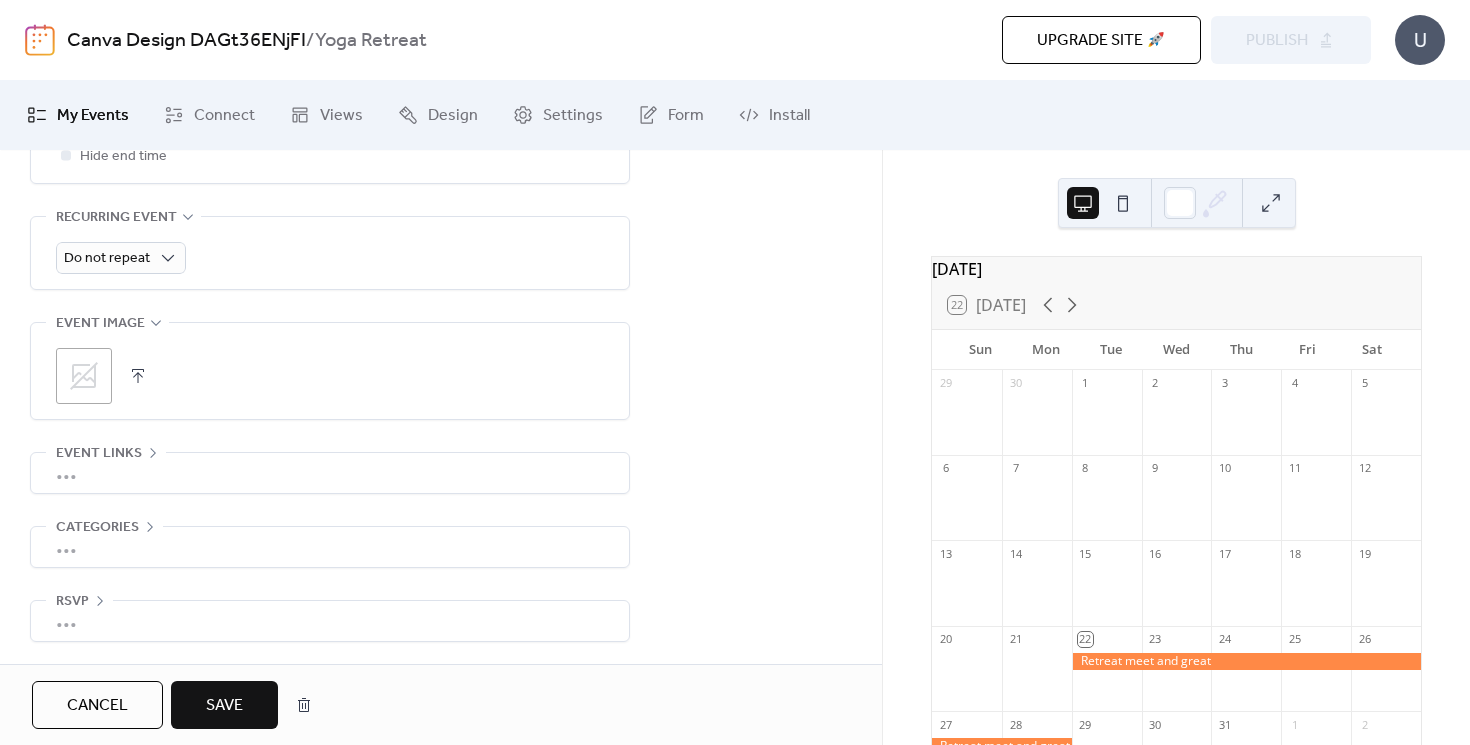 click on "Save" at bounding box center [224, 706] 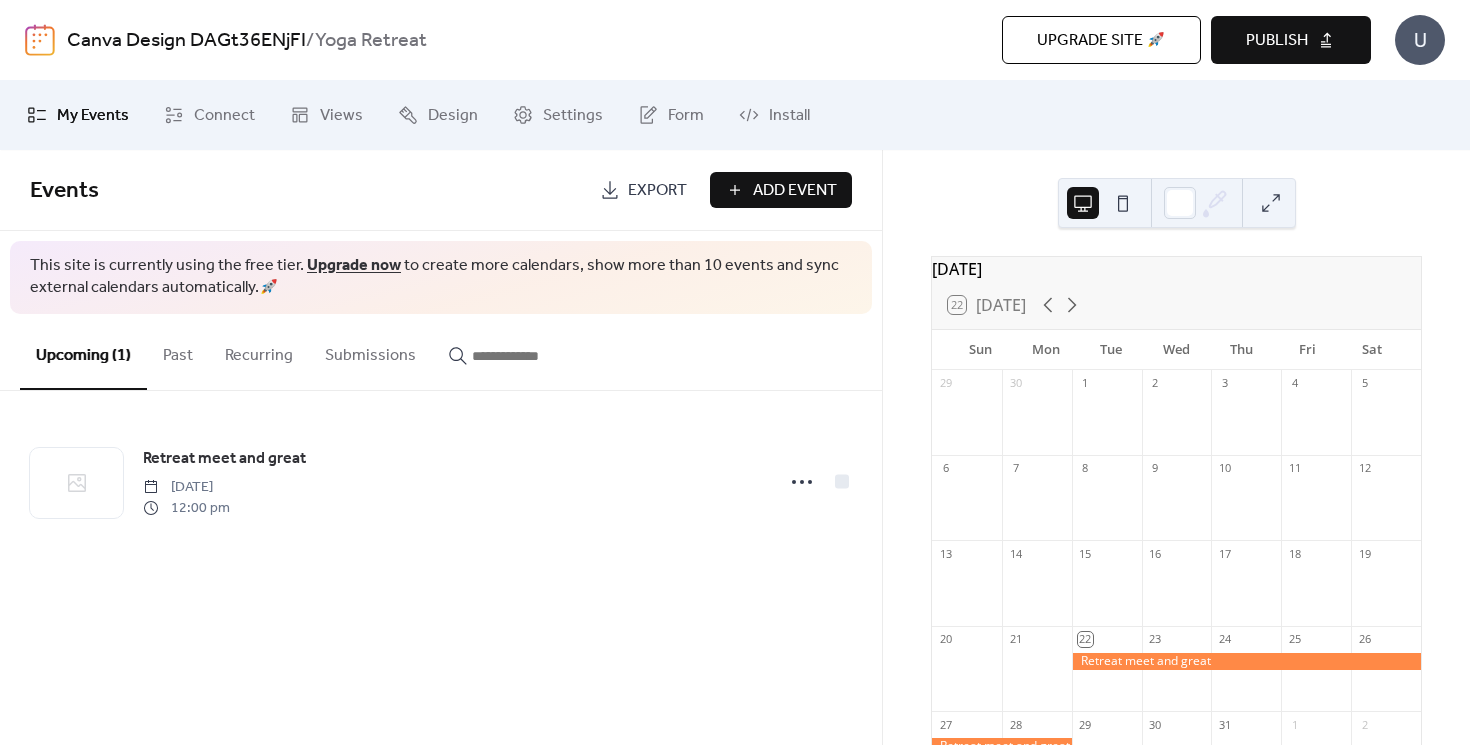 click on "Publish" at bounding box center [1277, 41] 